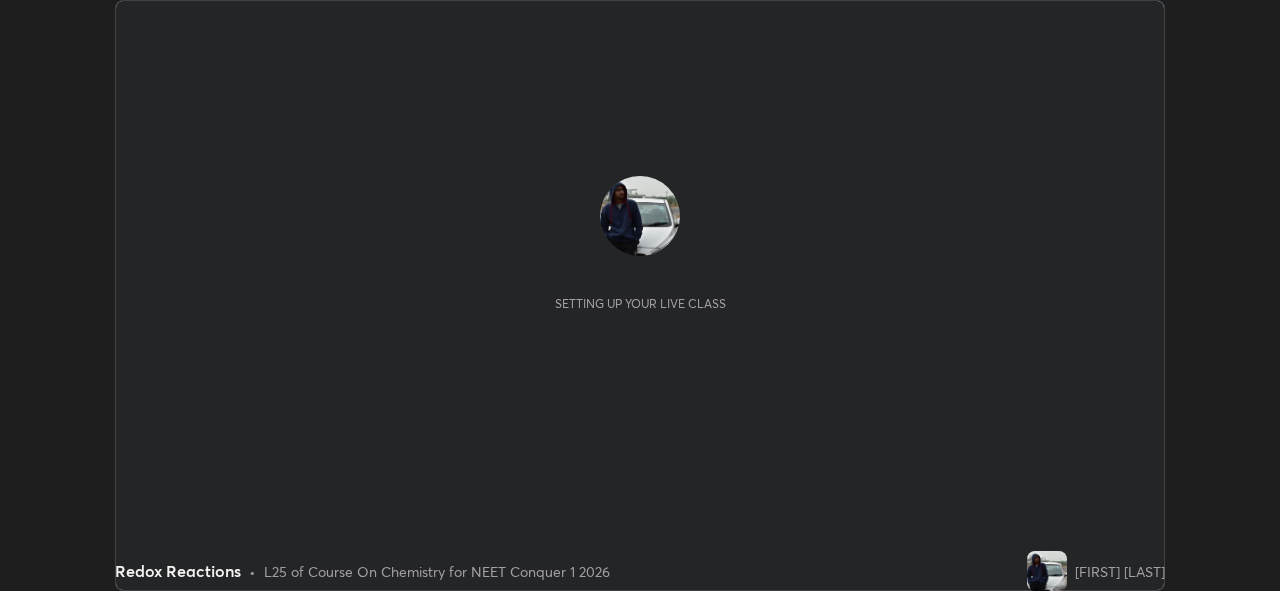 scroll, scrollTop: 0, scrollLeft: 0, axis: both 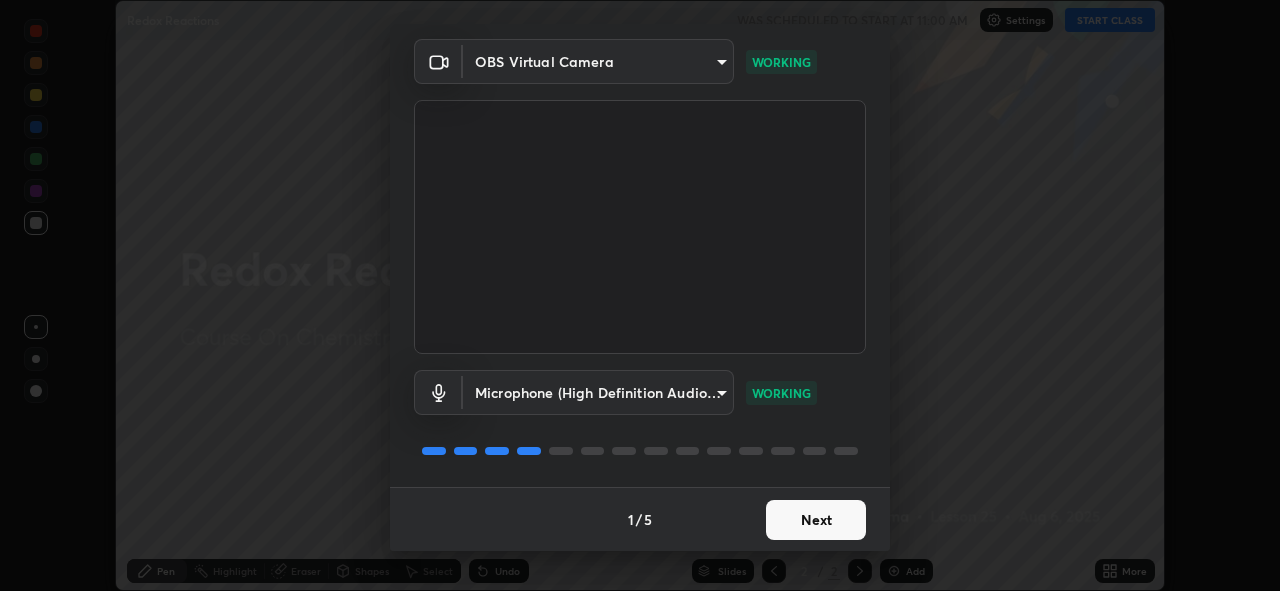 click on "Next" at bounding box center [816, 520] 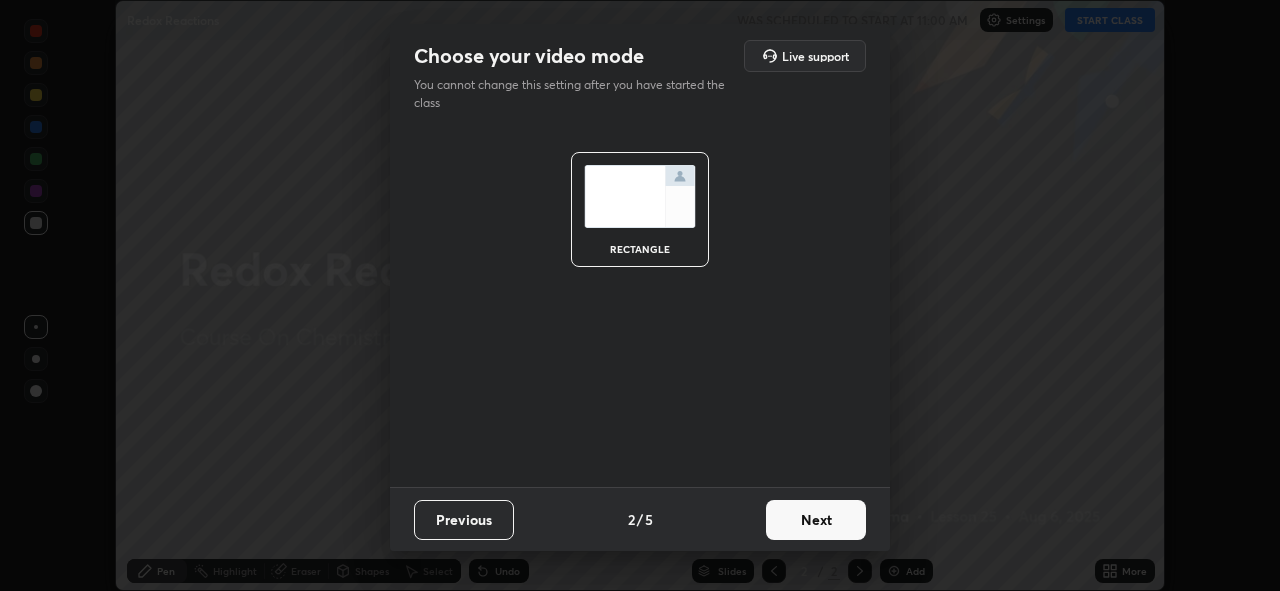 scroll, scrollTop: 0, scrollLeft: 0, axis: both 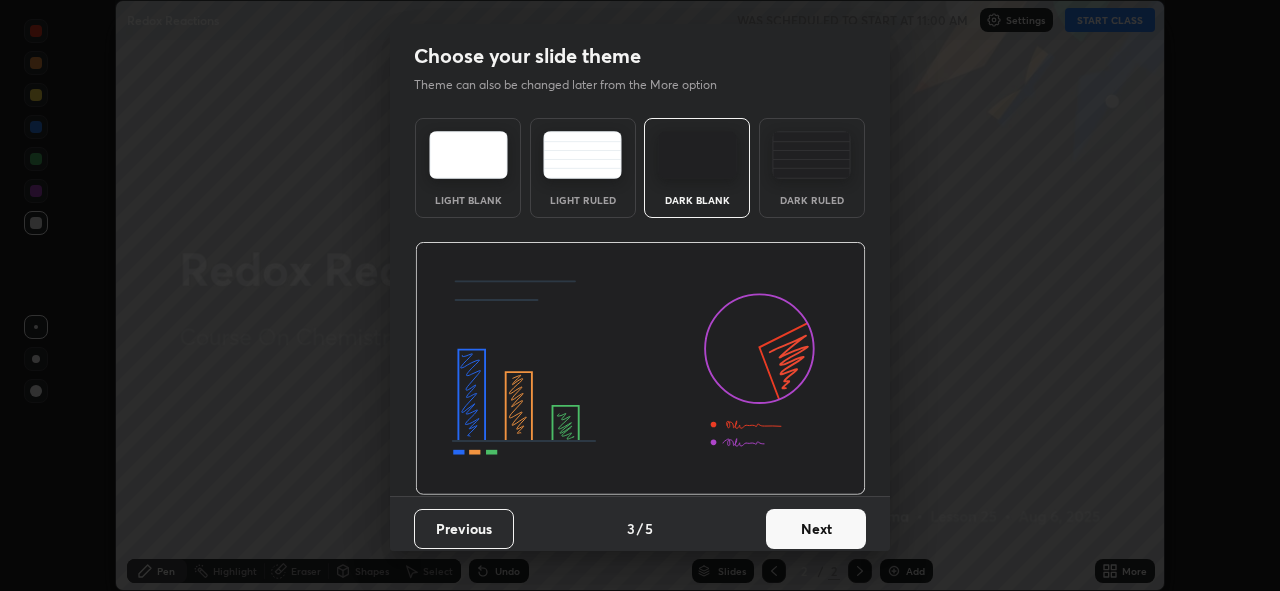 click on "Next" at bounding box center [816, 529] 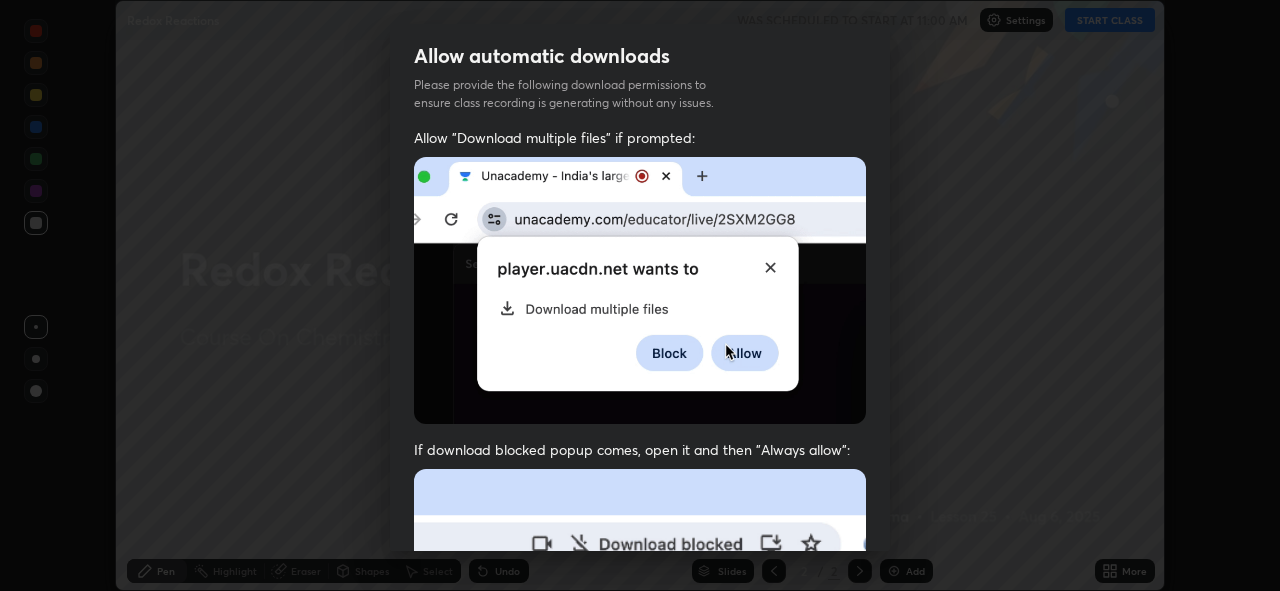 click at bounding box center [640, 687] 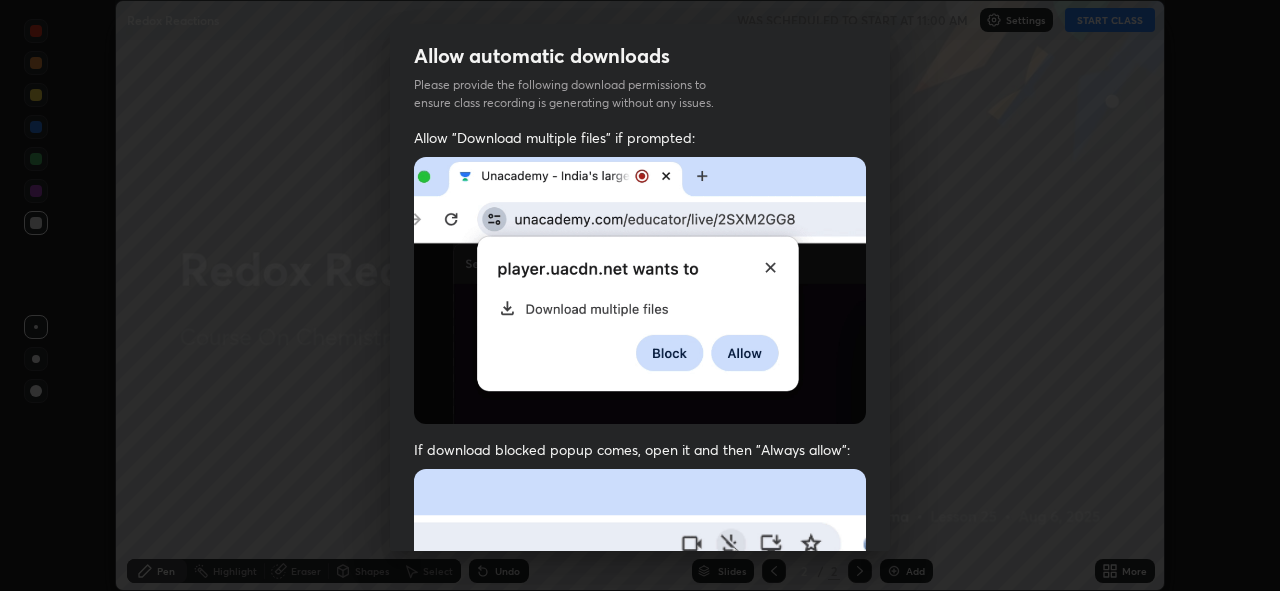 click at bounding box center (640, 687) 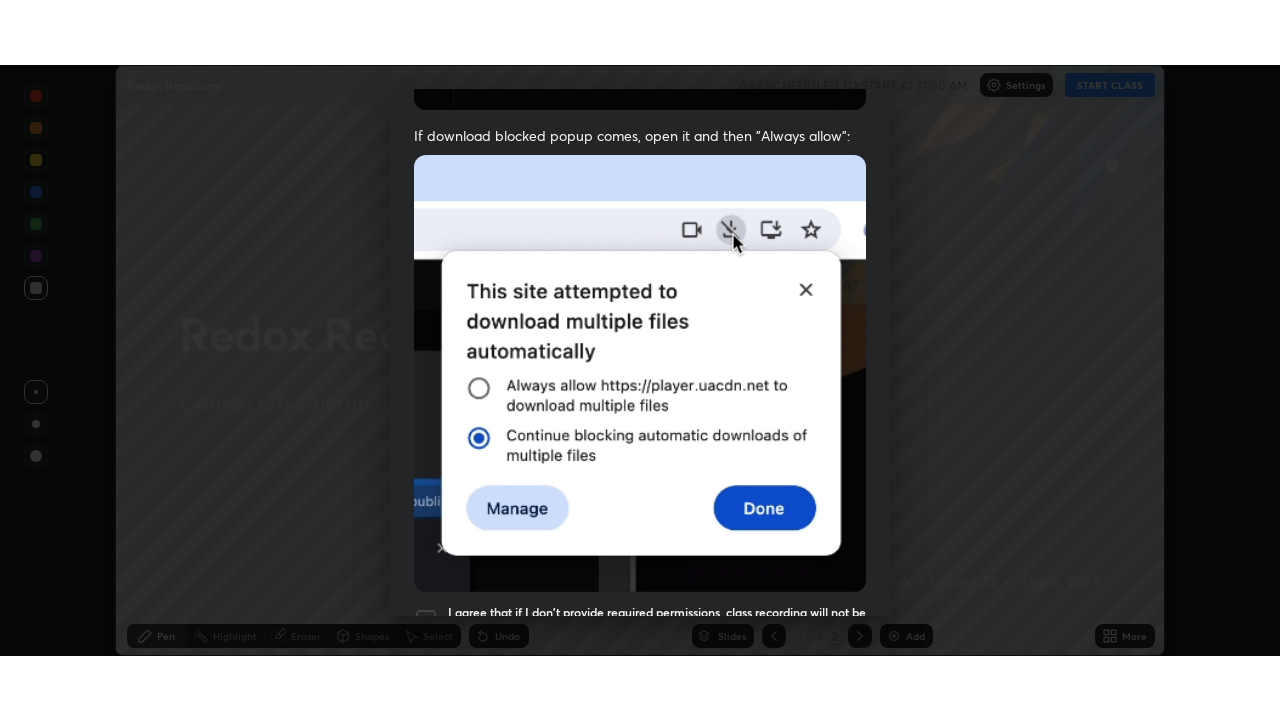 scroll, scrollTop: 473, scrollLeft: 0, axis: vertical 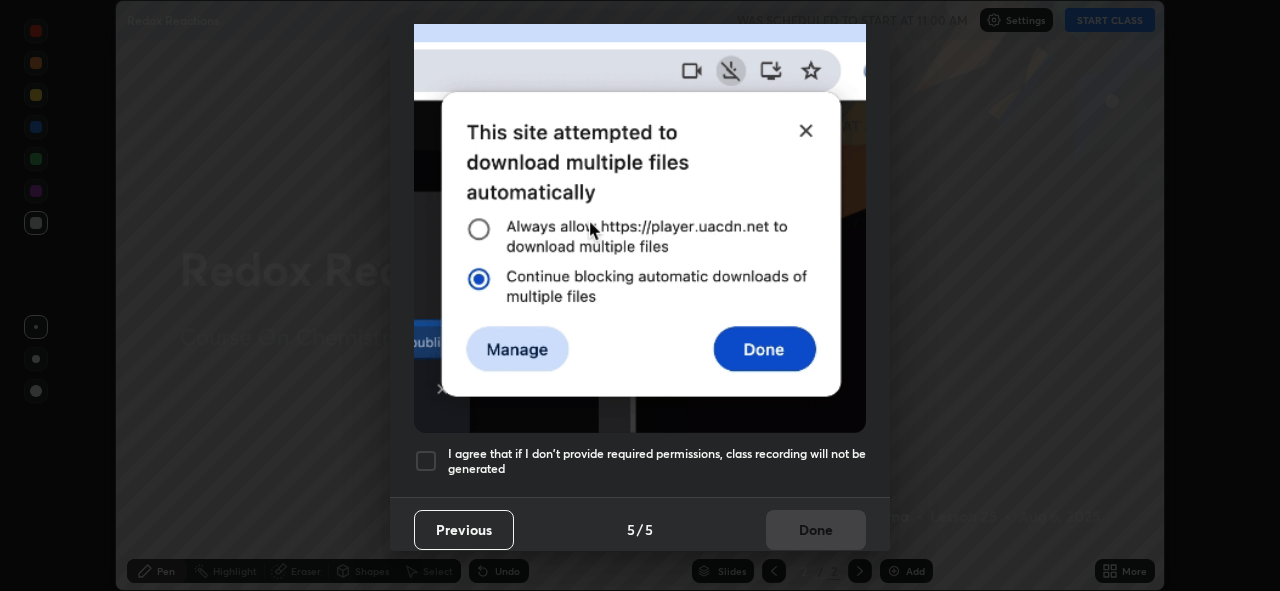 click on "I agree that if I don't provide required permissions, class recording will not be generated" at bounding box center [657, 461] 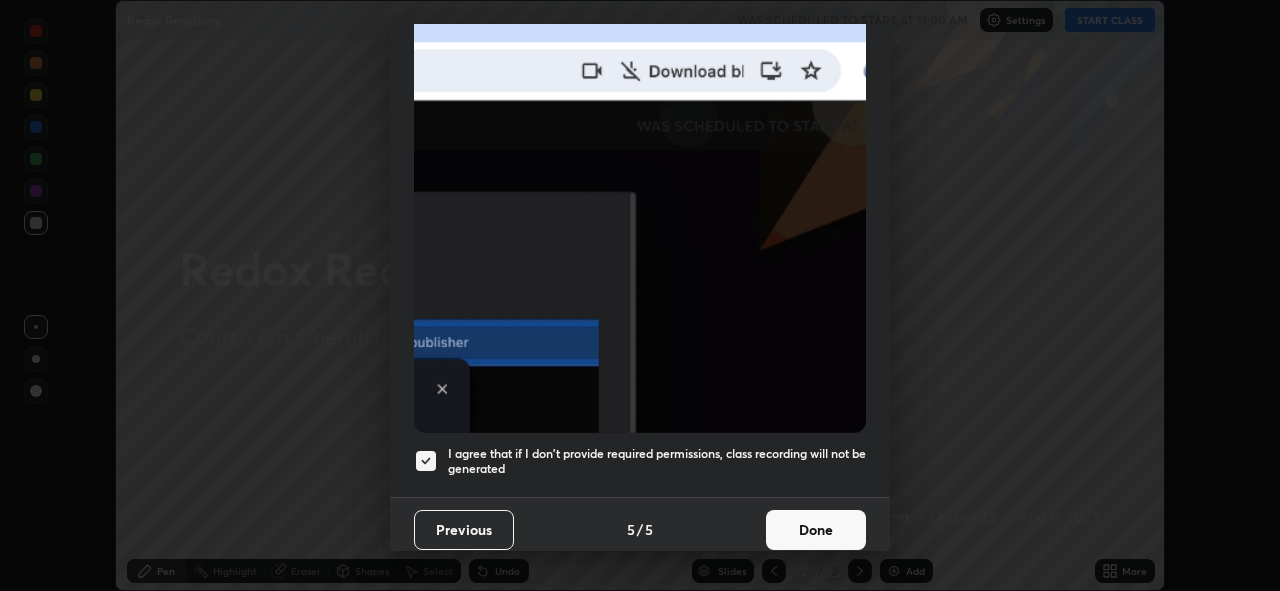 click on "Done" at bounding box center (816, 530) 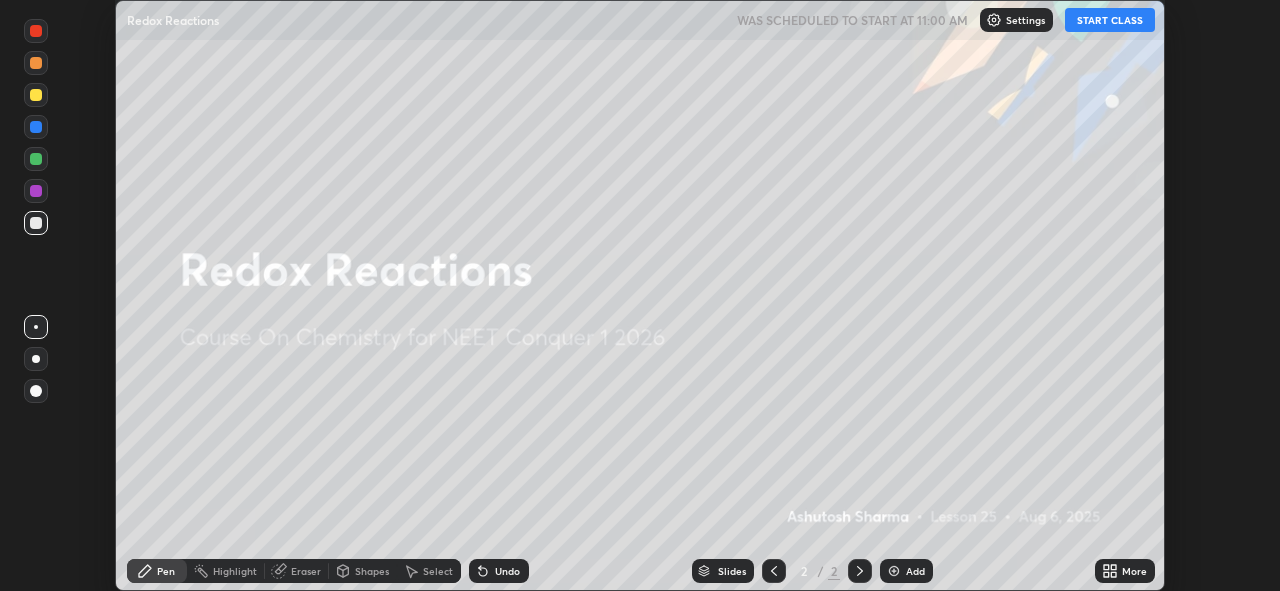 click 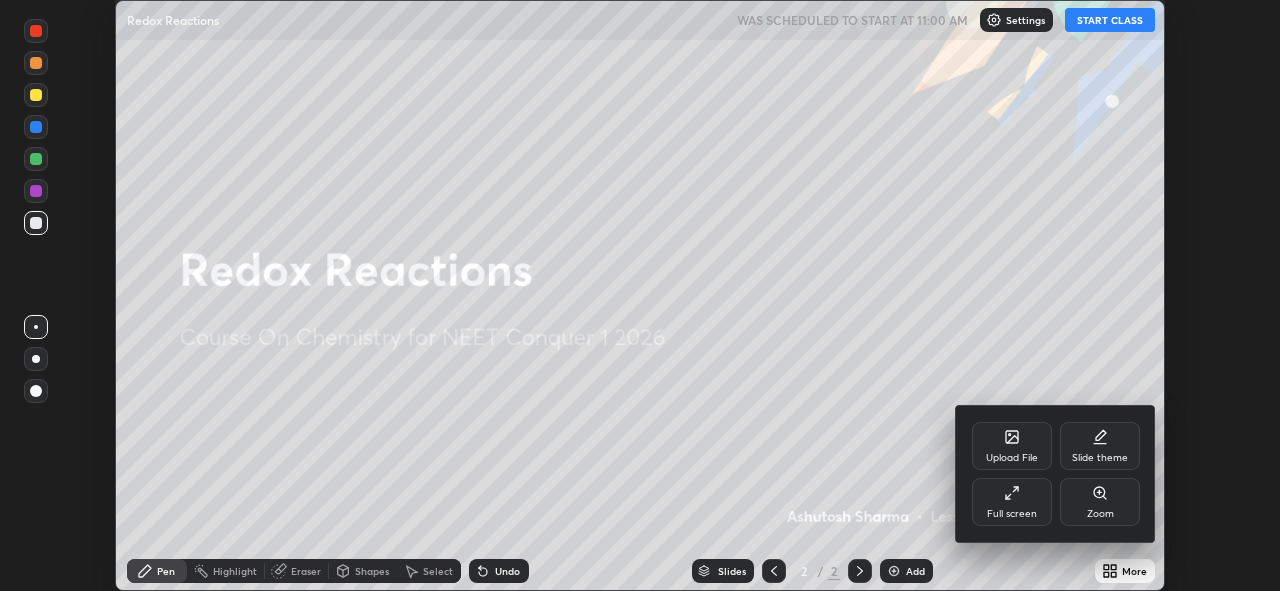 click 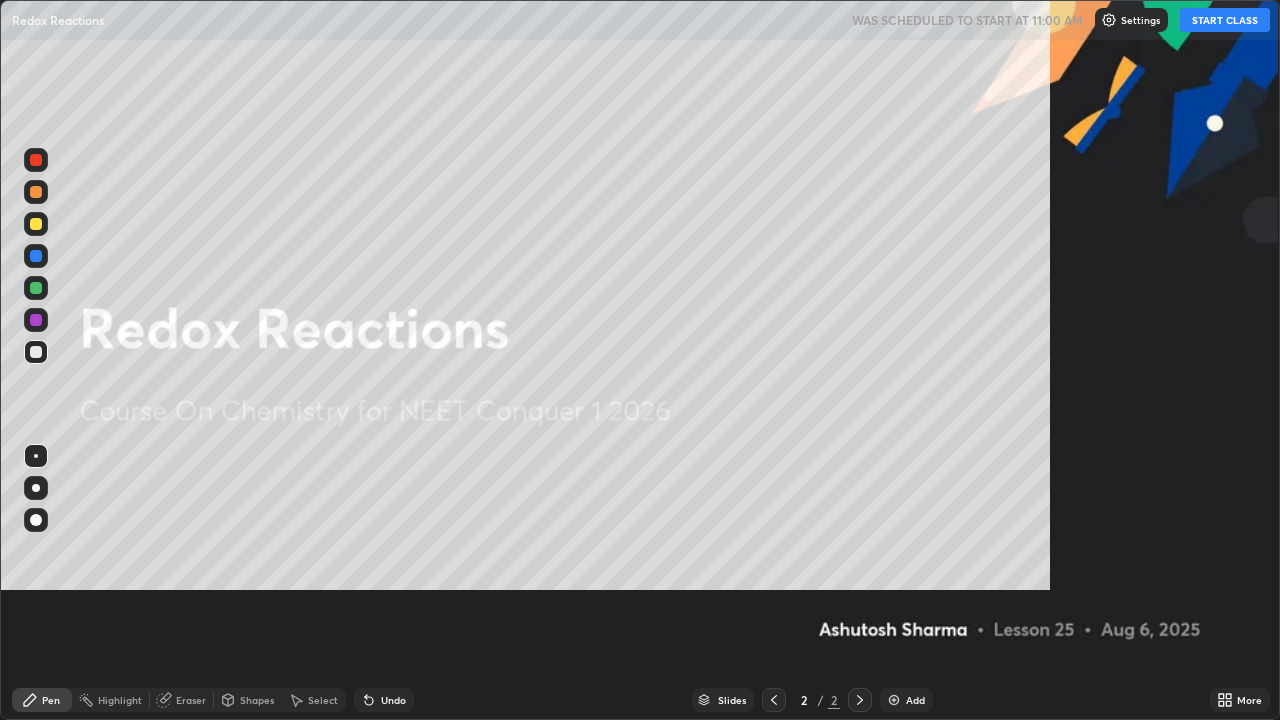 scroll, scrollTop: 99280, scrollLeft: 98720, axis: both 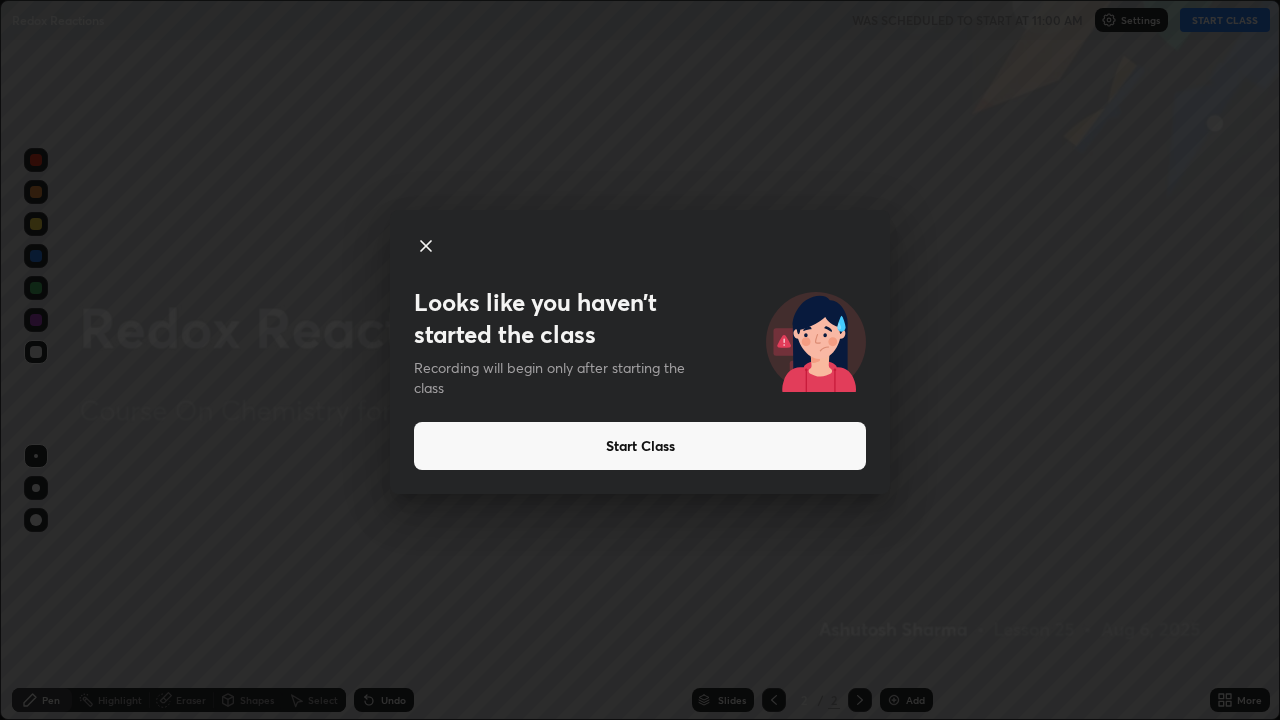 click on "Start Class" at bounding box center [640, 446] 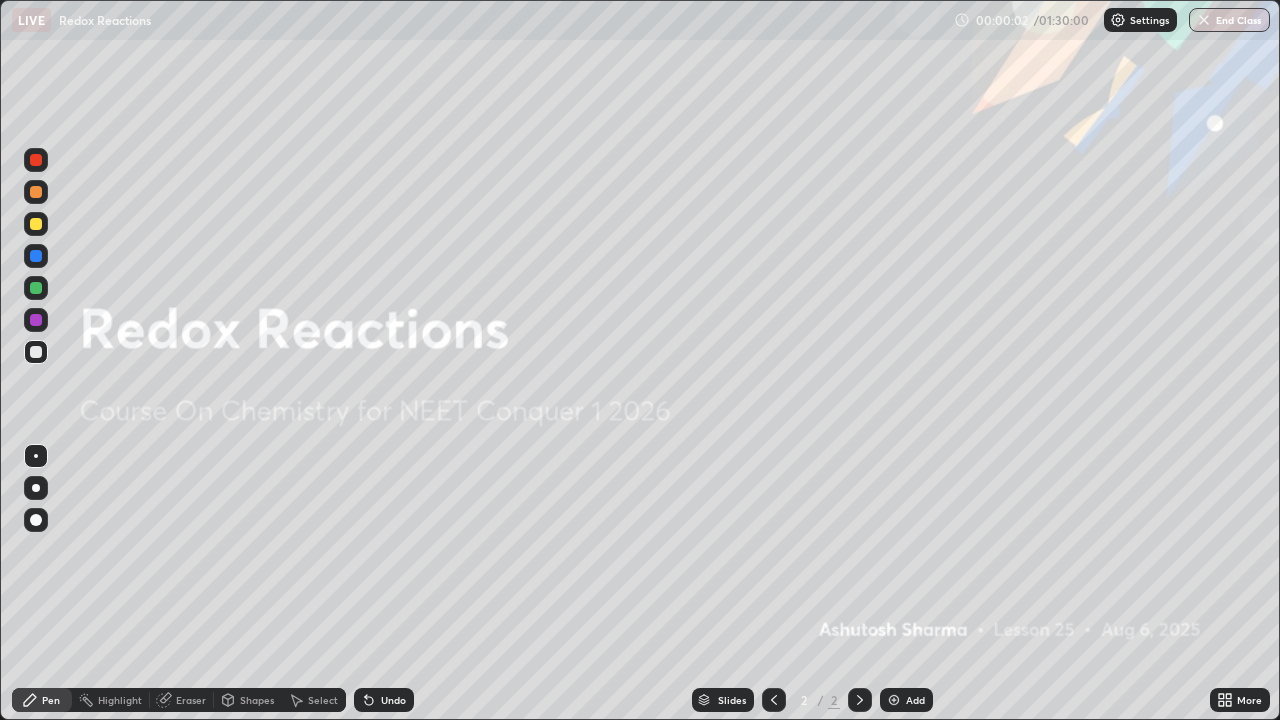 click at bounding box center [894, 700] 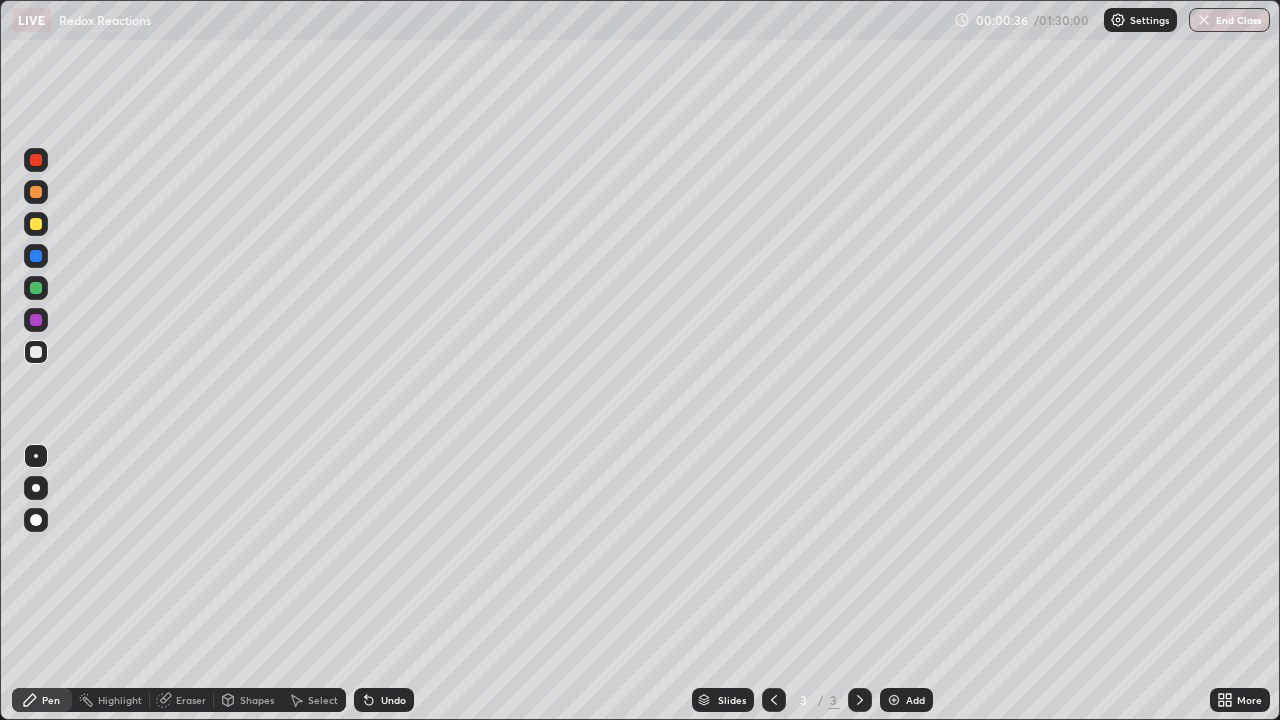 click at bounding box center (36, 488) 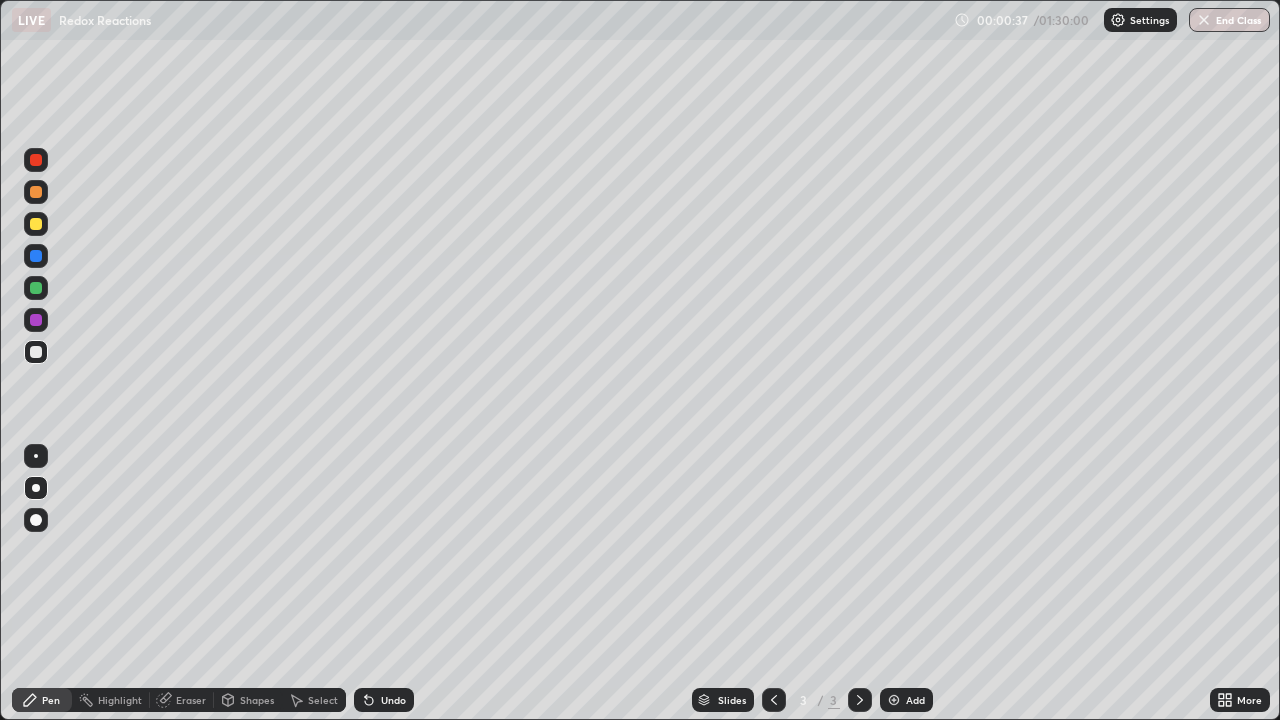 click at bounding box center (36, 160) 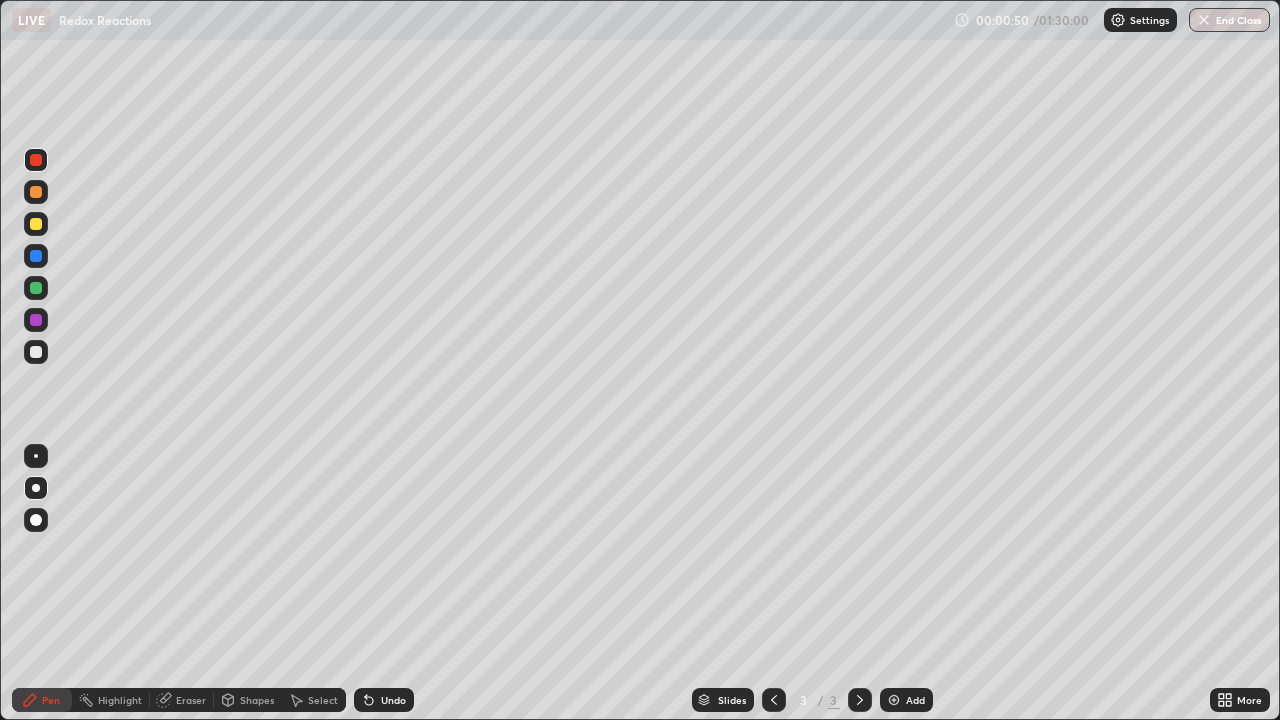 click at bounding box center [36, 224] 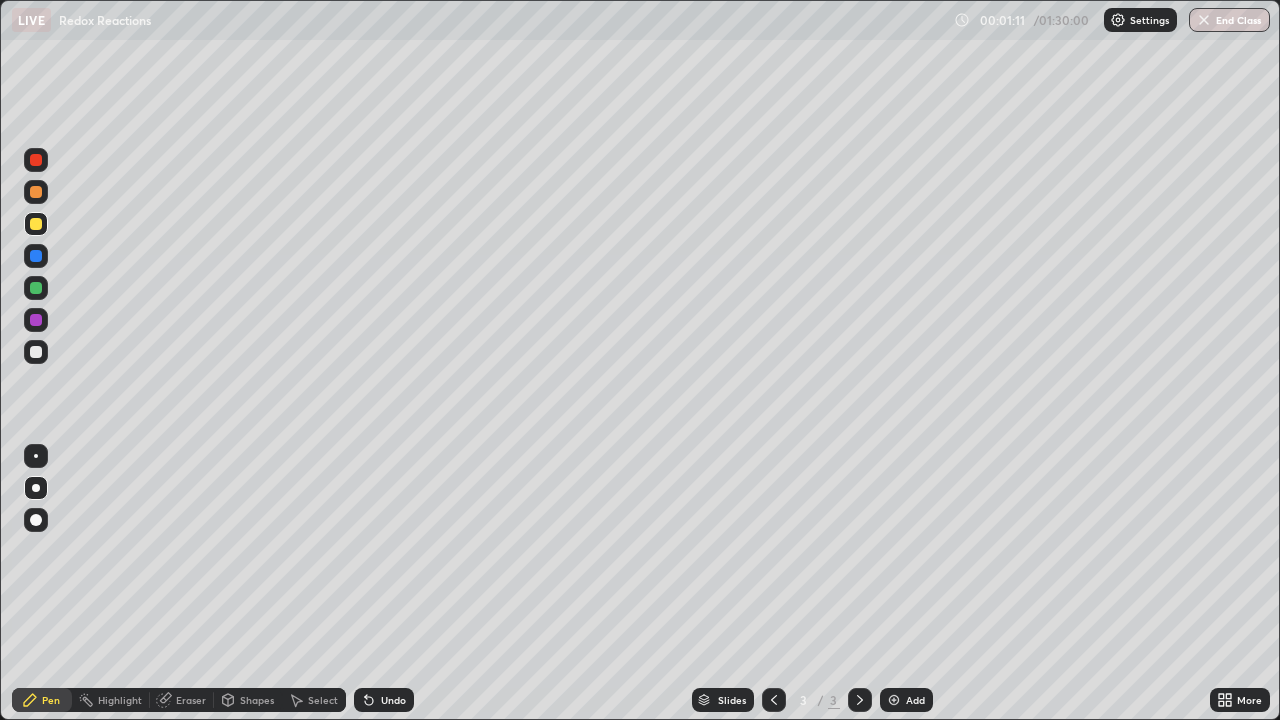 click at bounding box center (36, 160) 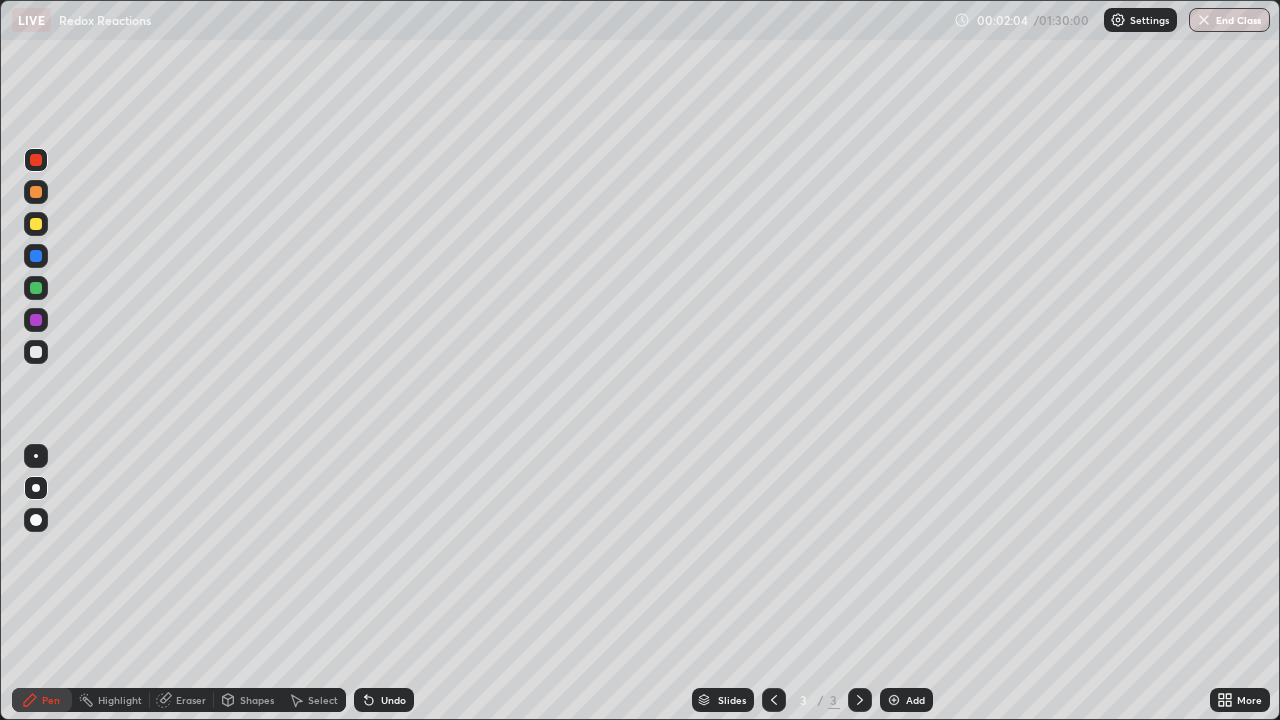 click at bounding box center (36, 288) 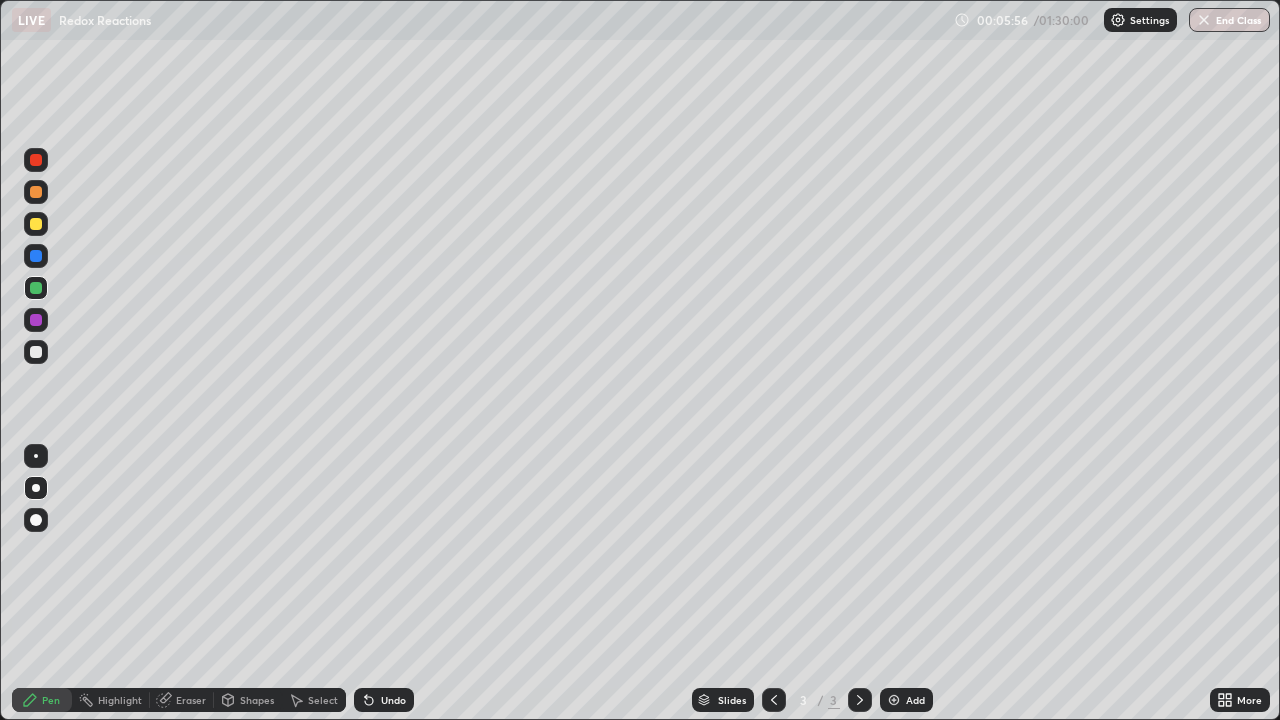 click at bounding box center (36, 352) 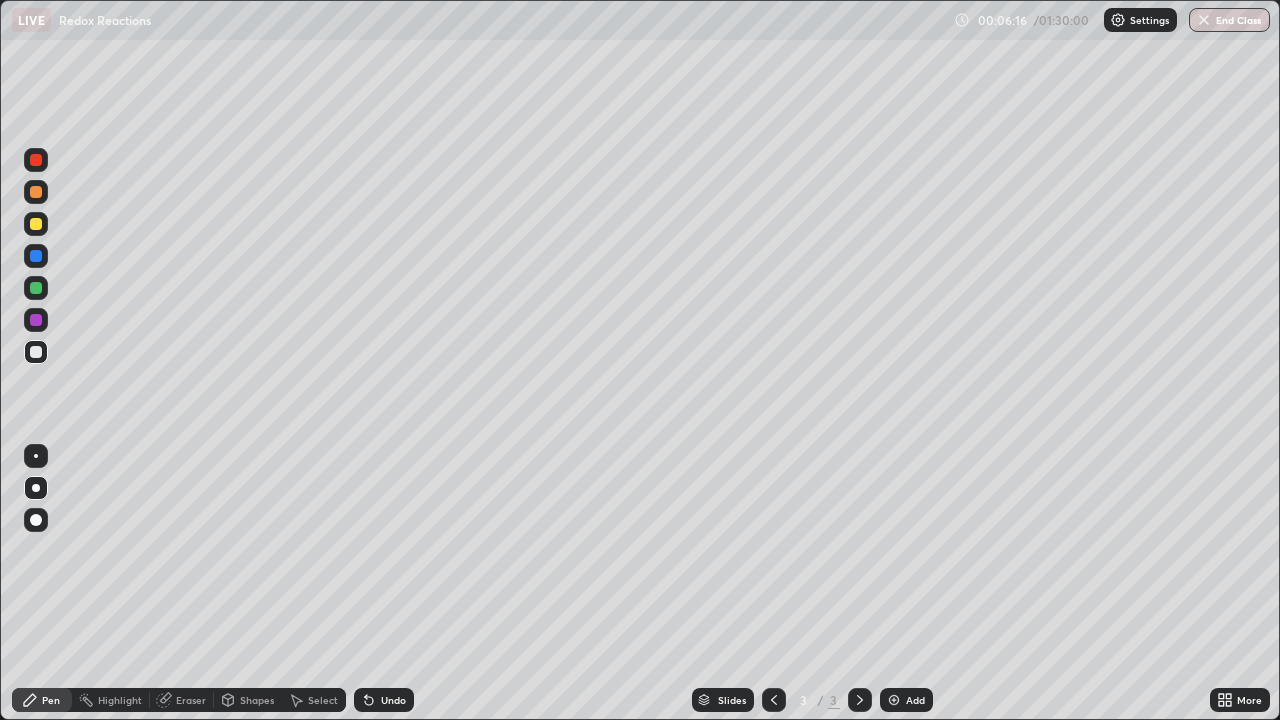 click on "Eraser" at bounding box center [191, 700] 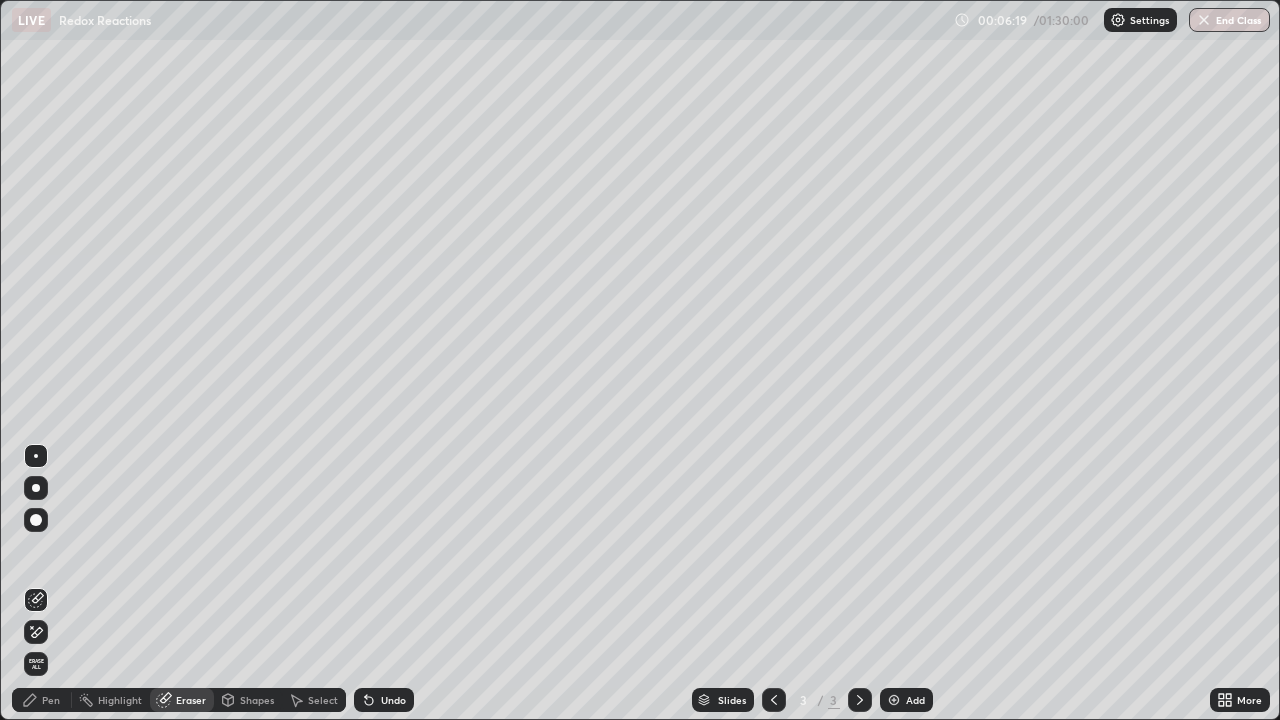 click on "Pen" at bounding box center (51, 700) 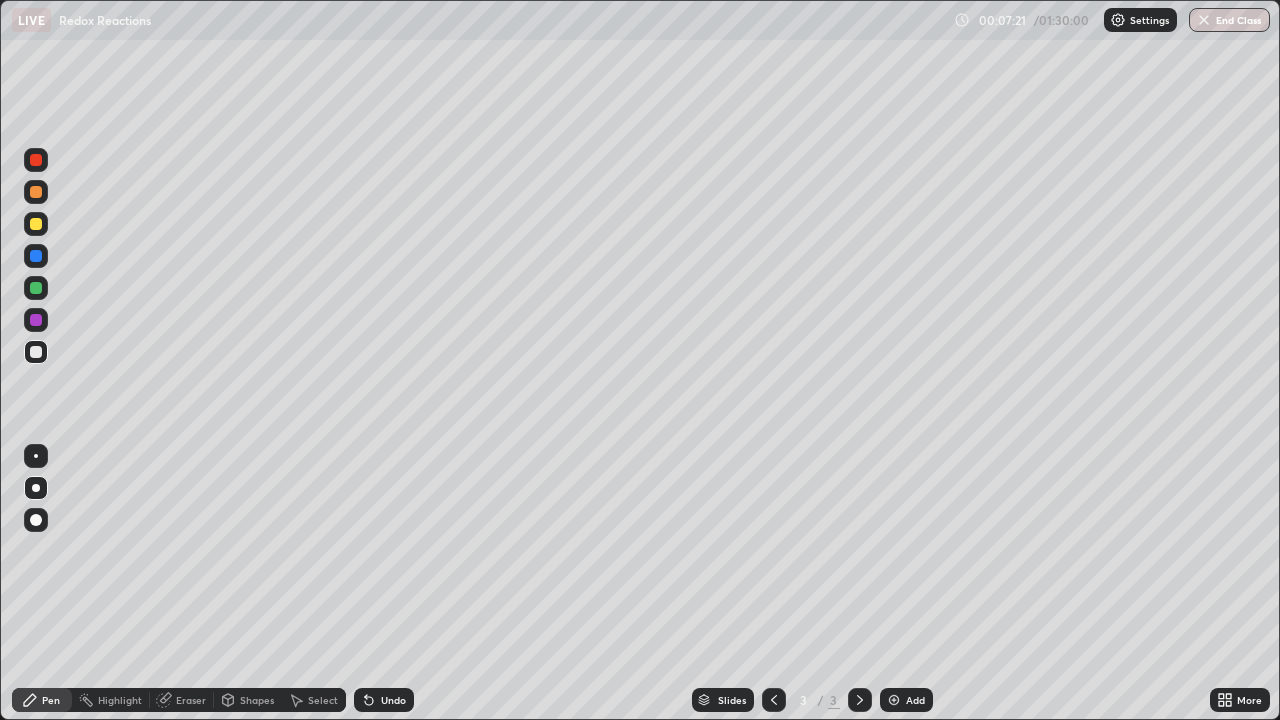 click at bounding box center [36, 288] 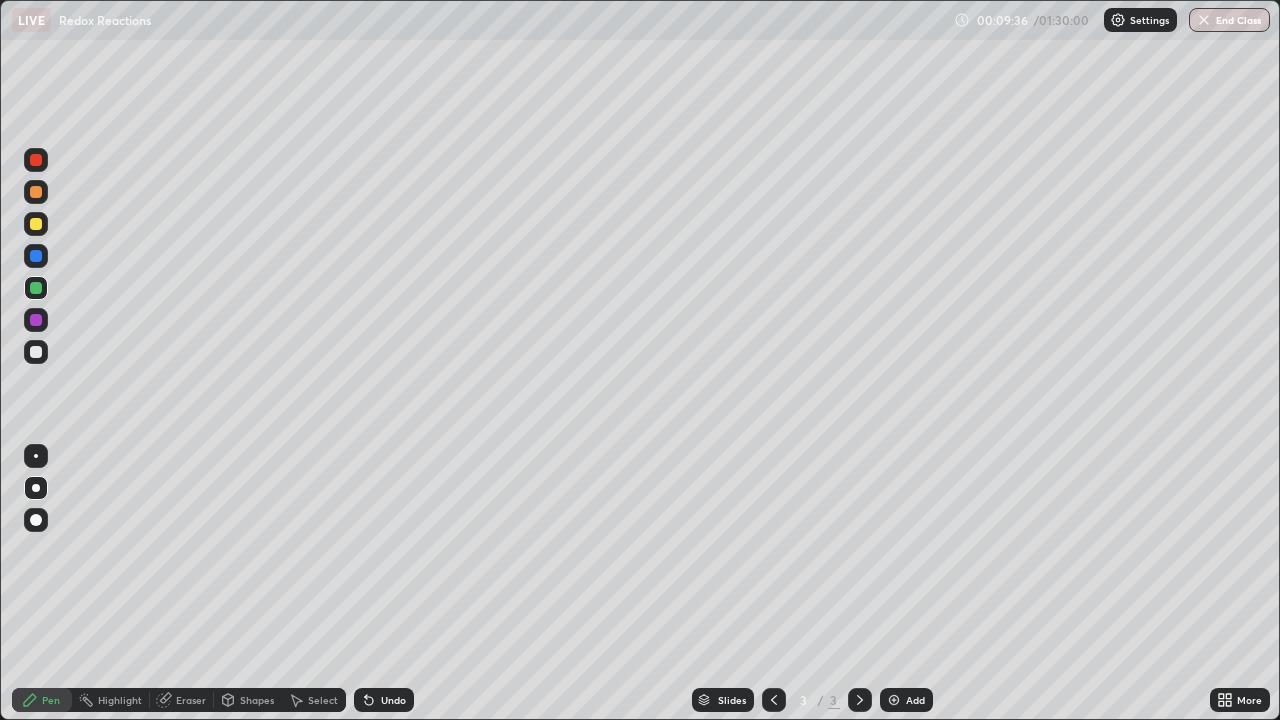 click on "Add" at bounding box center [915, 700] 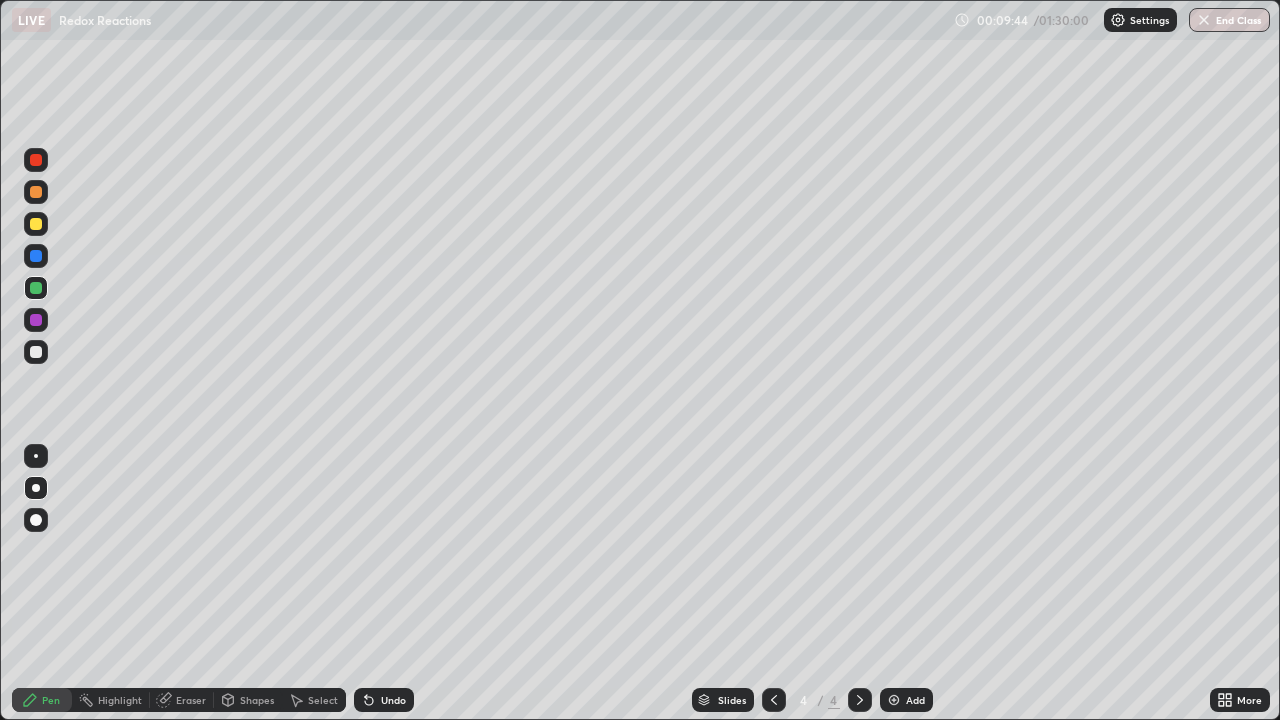 click on "Eraser" at bounding box center [191, 700] 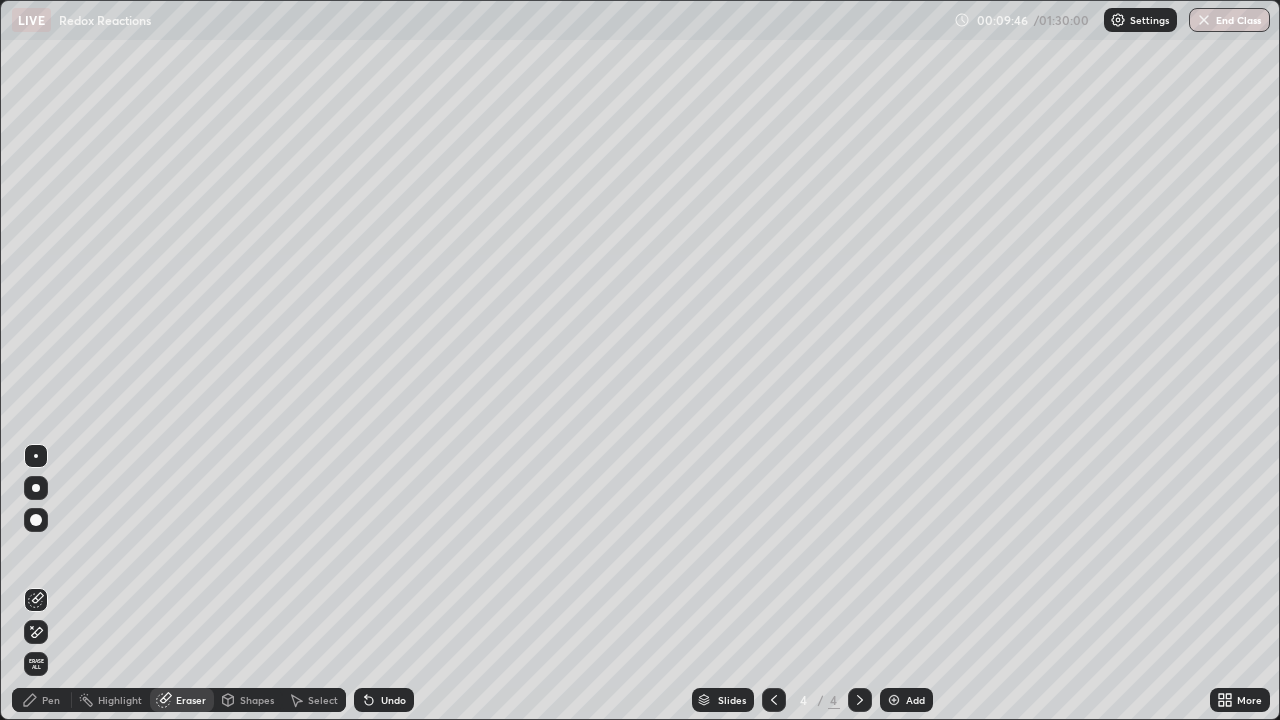click on "Pen" at bounding box center (51, 700) 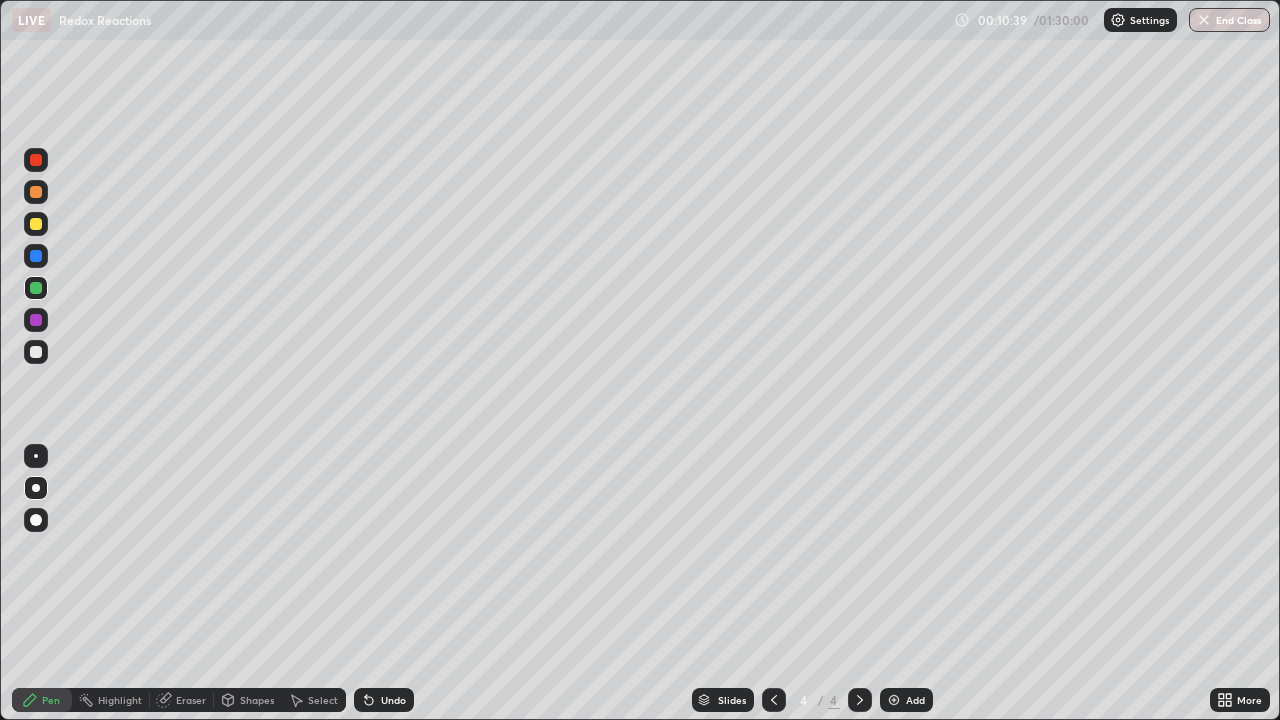click 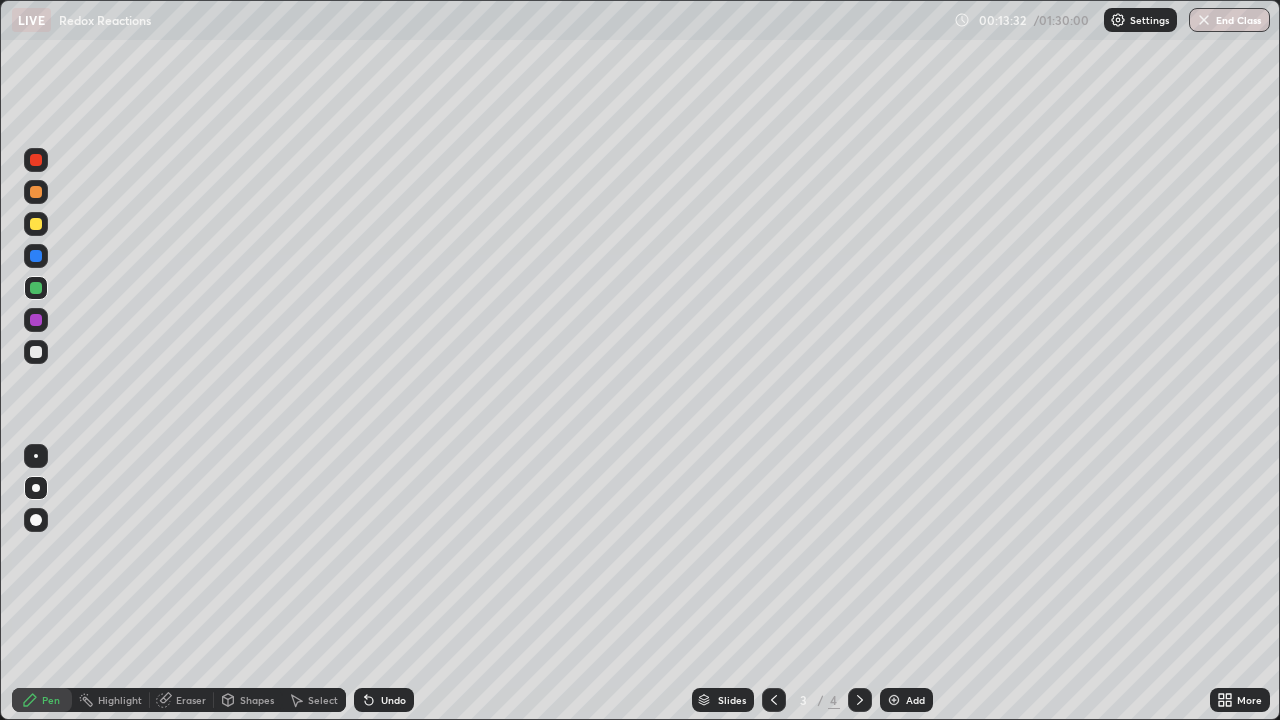 click 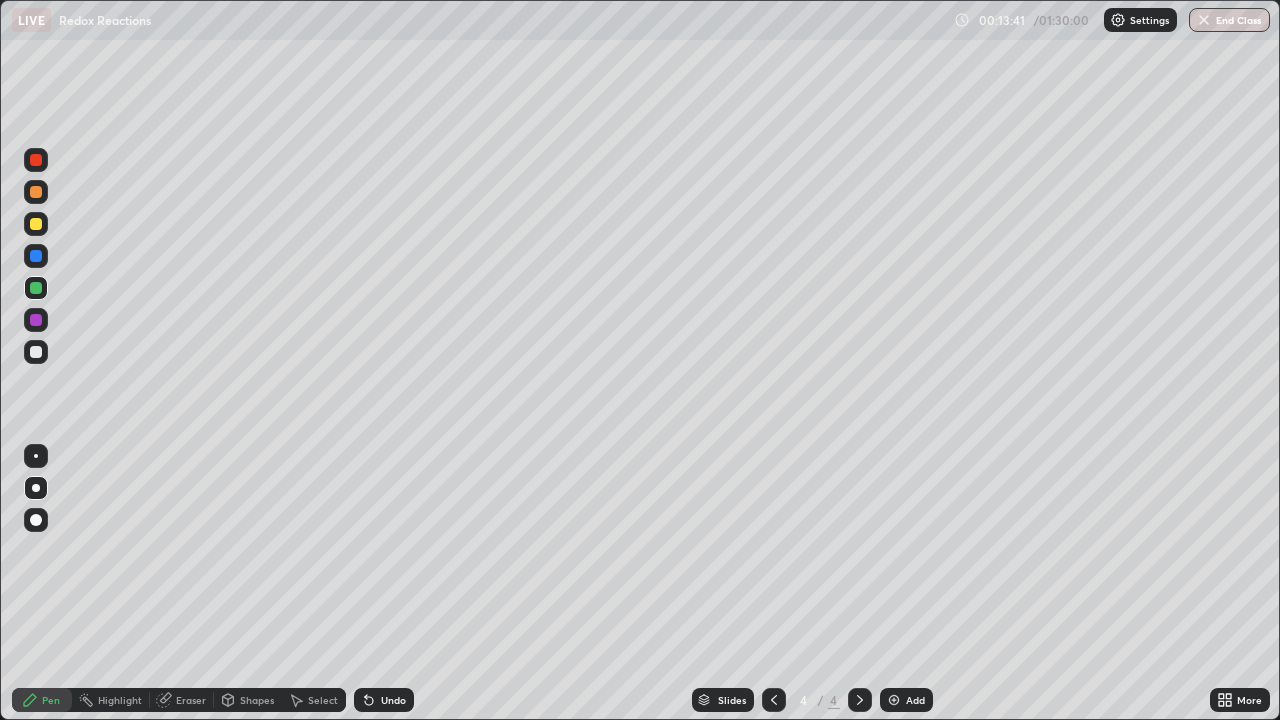 click at bounding box center [36, 320] 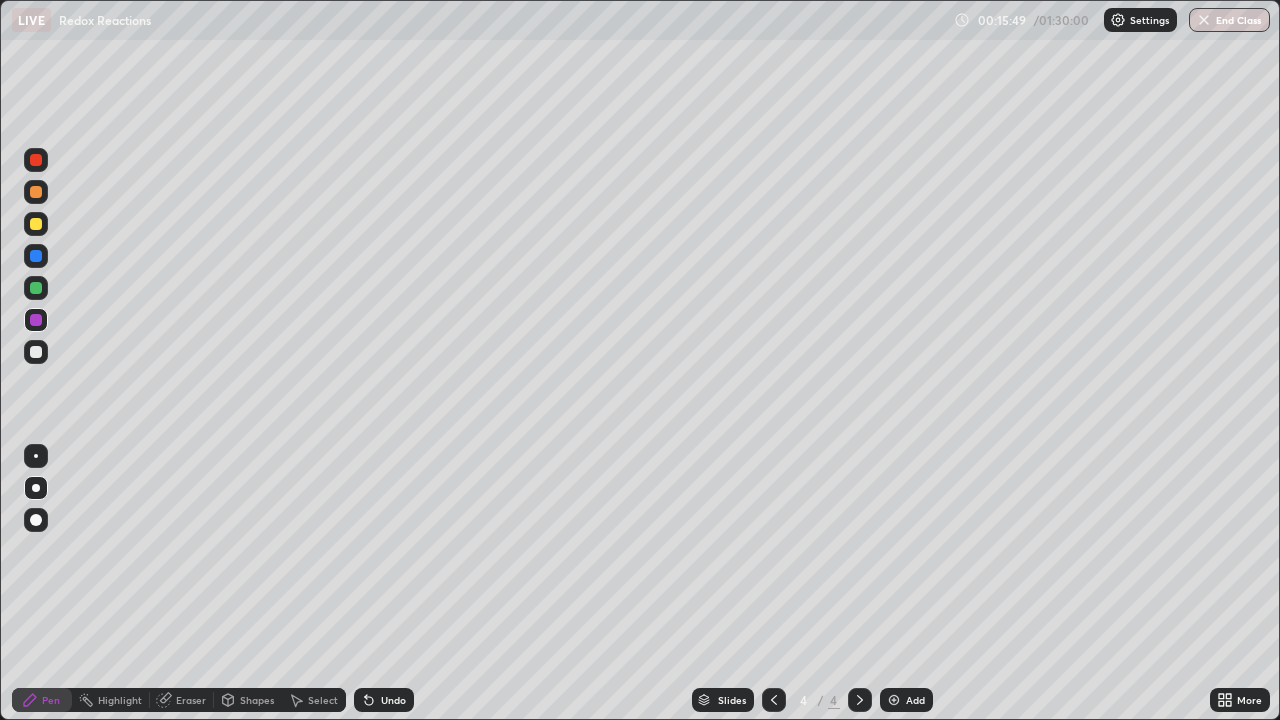 click at bounding box center [894, 700] 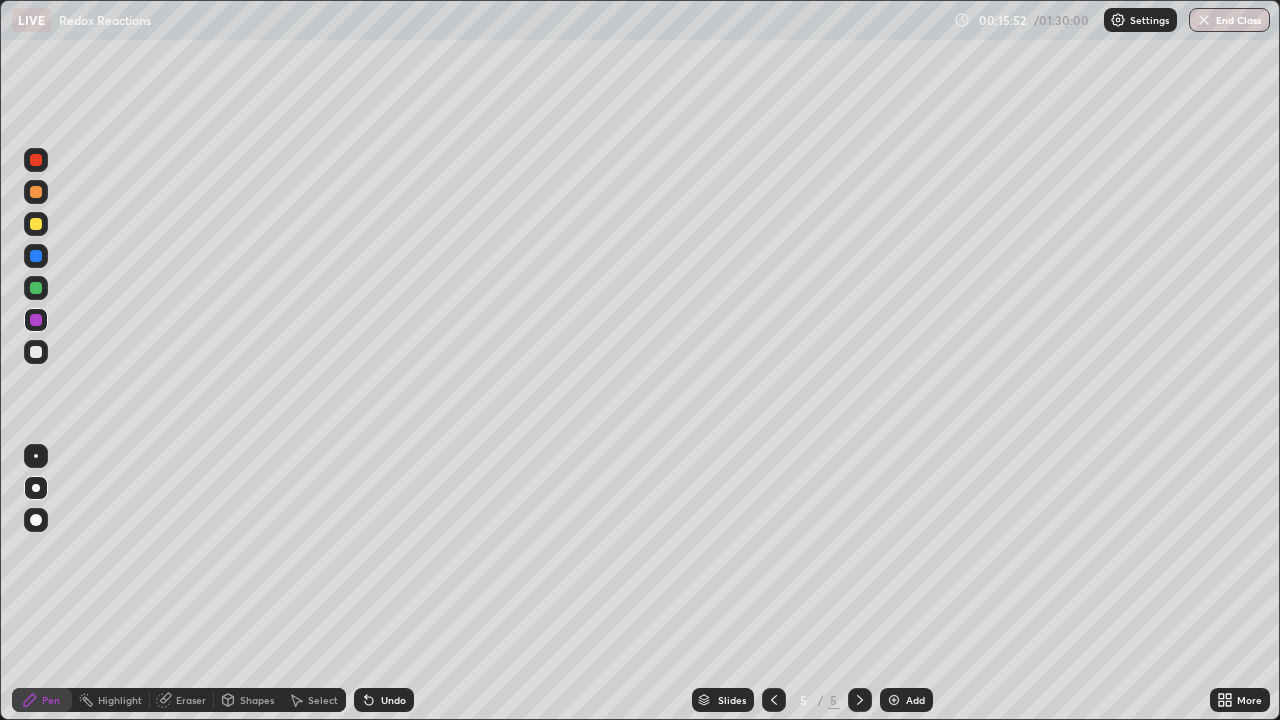 click at bounding box center [36, 288] 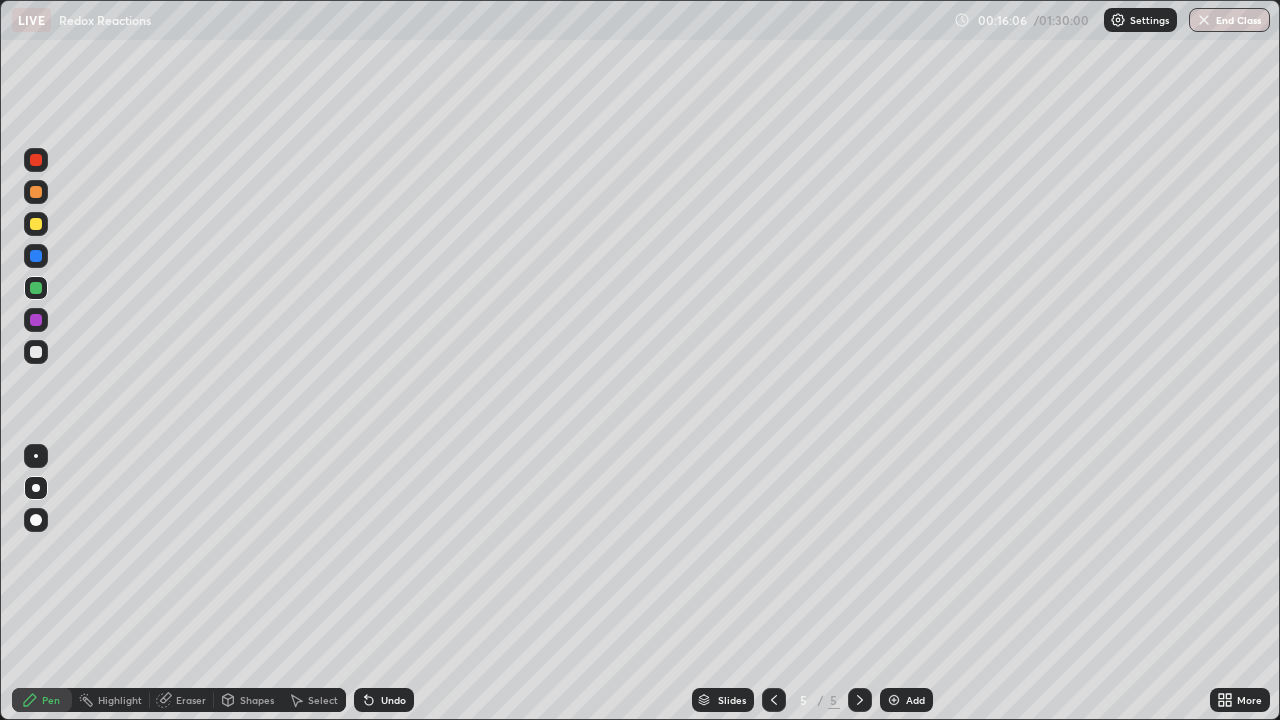 click 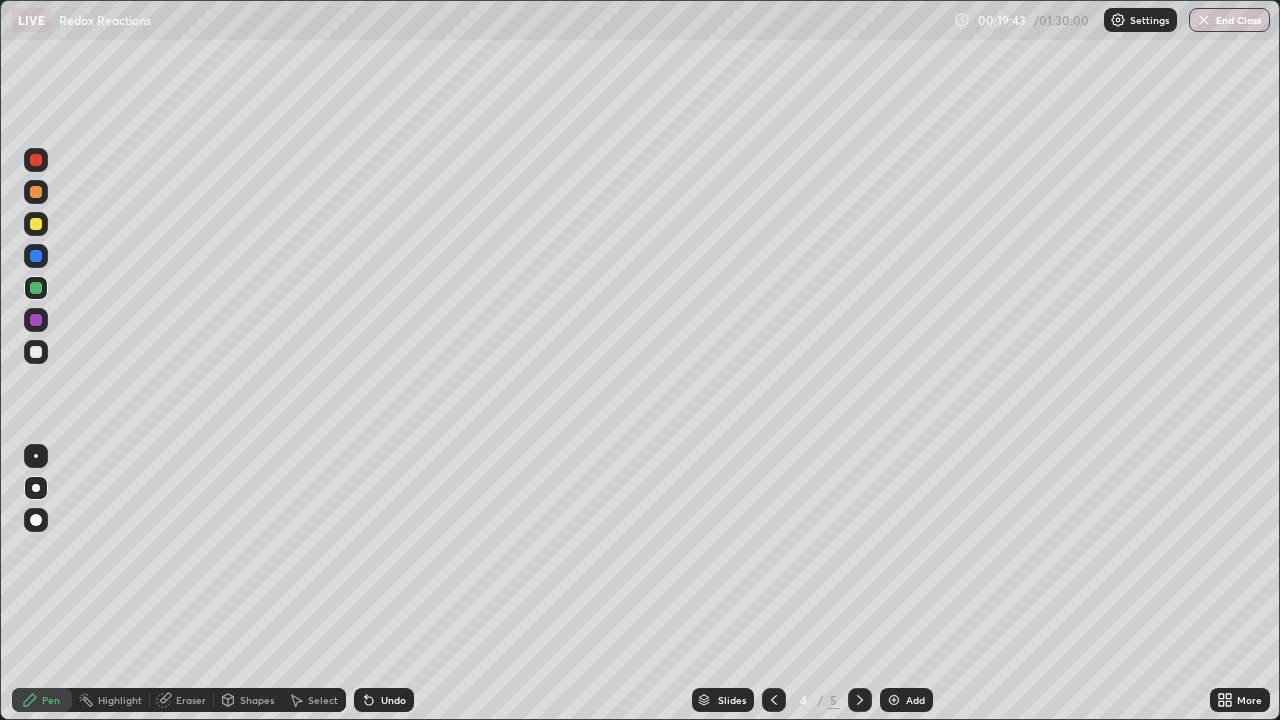 click 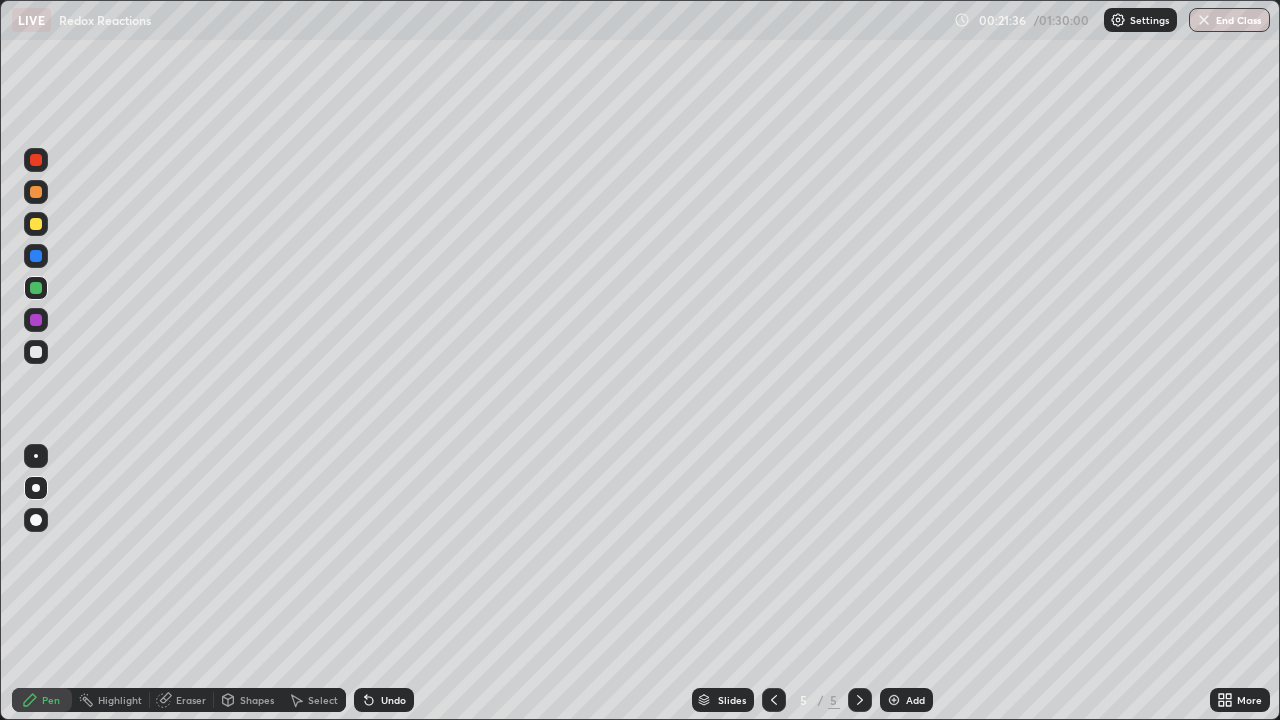 click at bounding box center [36, 352] 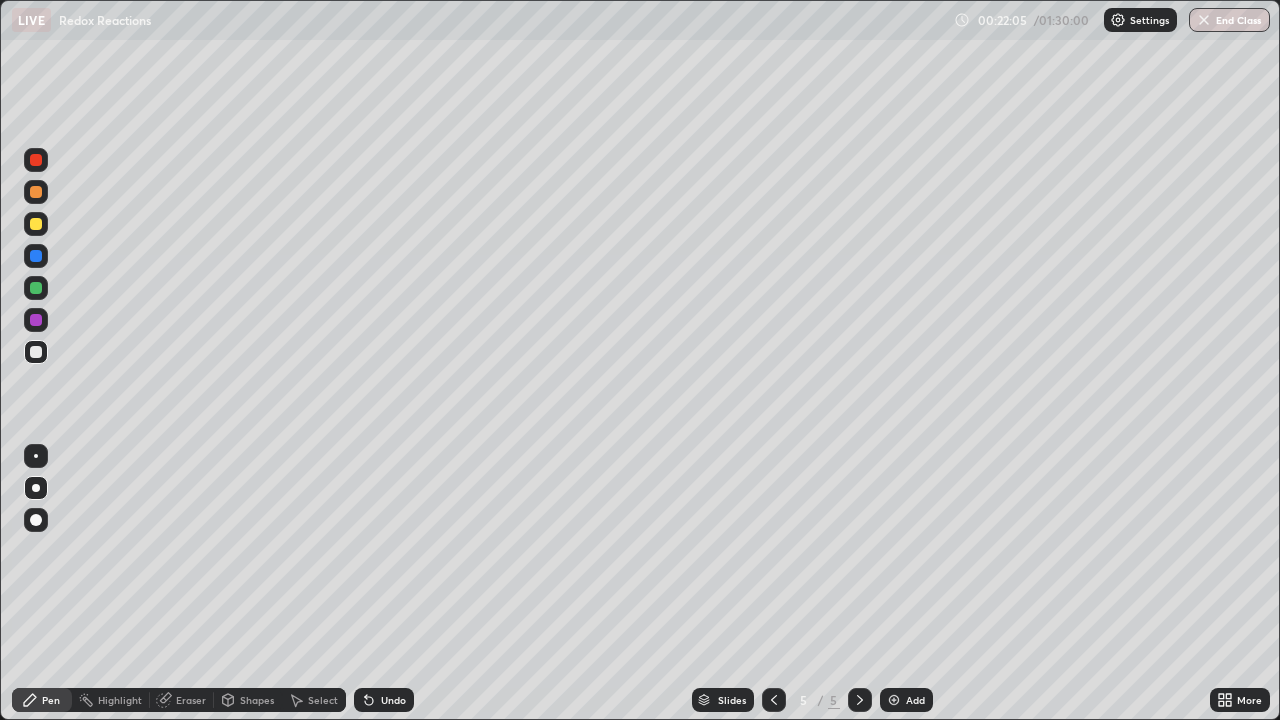 click at bounding box center [36, 256] 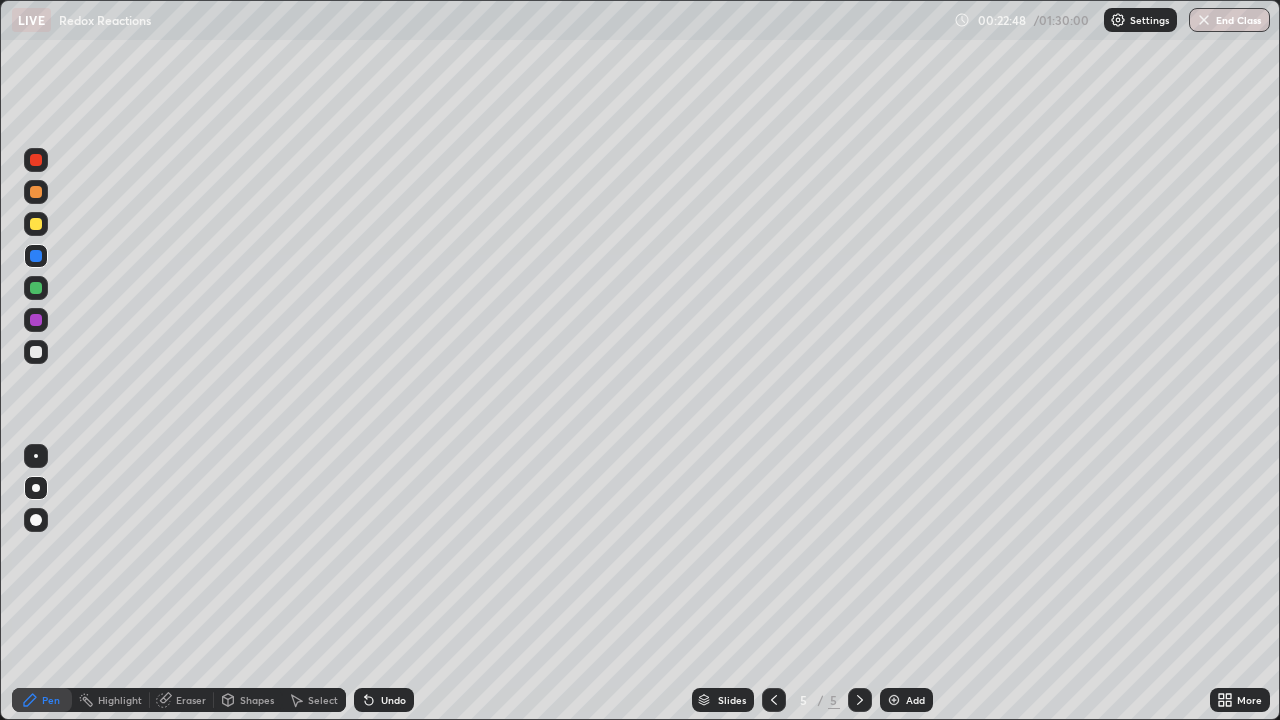 click at bounding box center [36, 288] 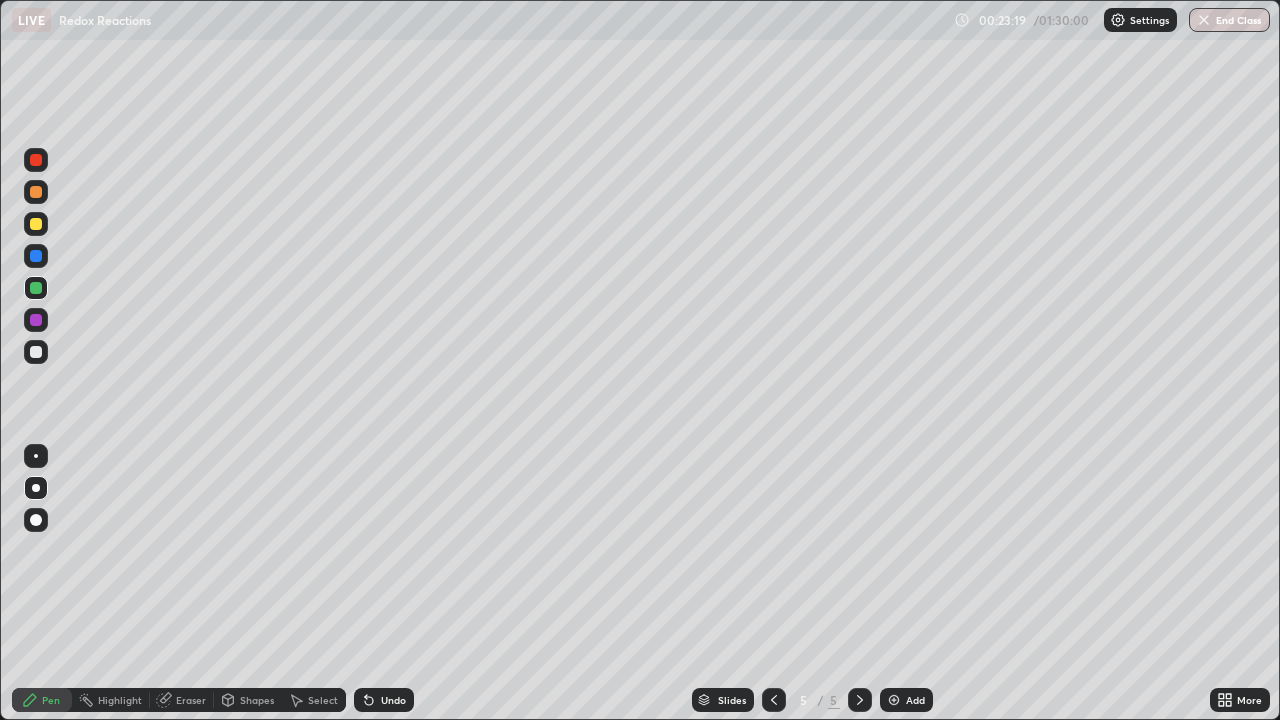 click on "Eraser" at bounding box center (191, 700) 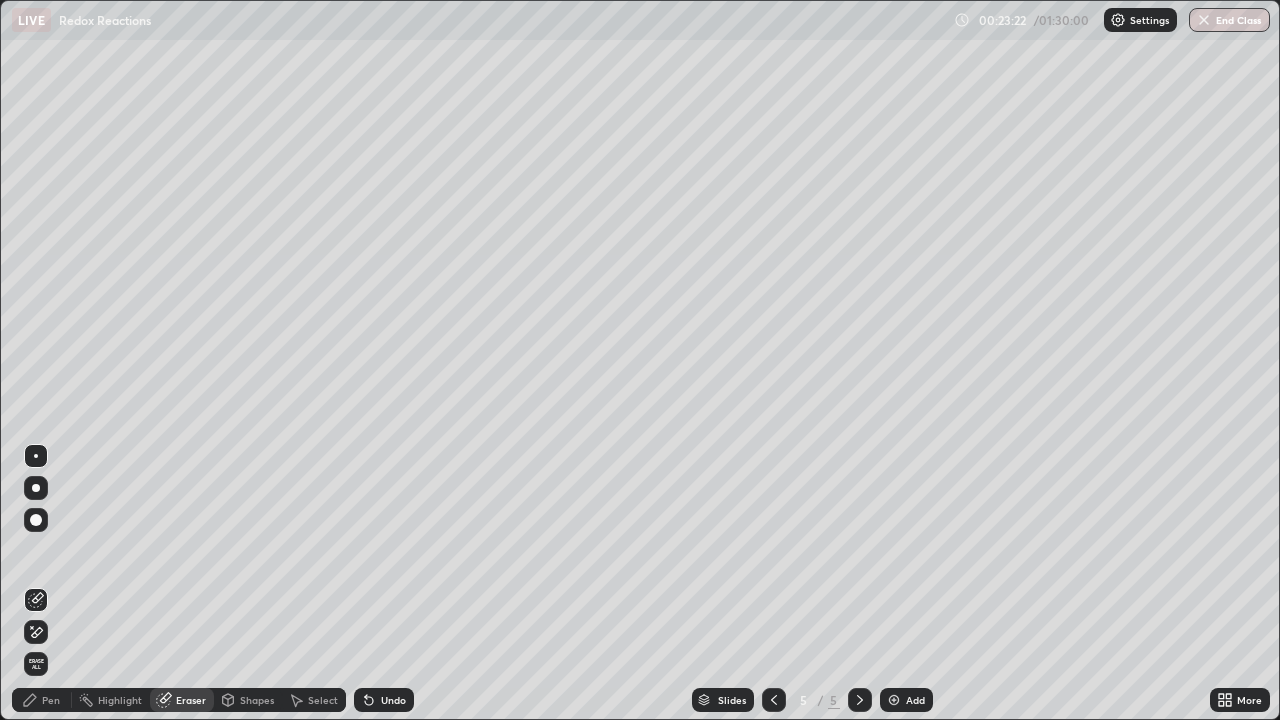 click on "Pen" at bounding box center [51, 700] 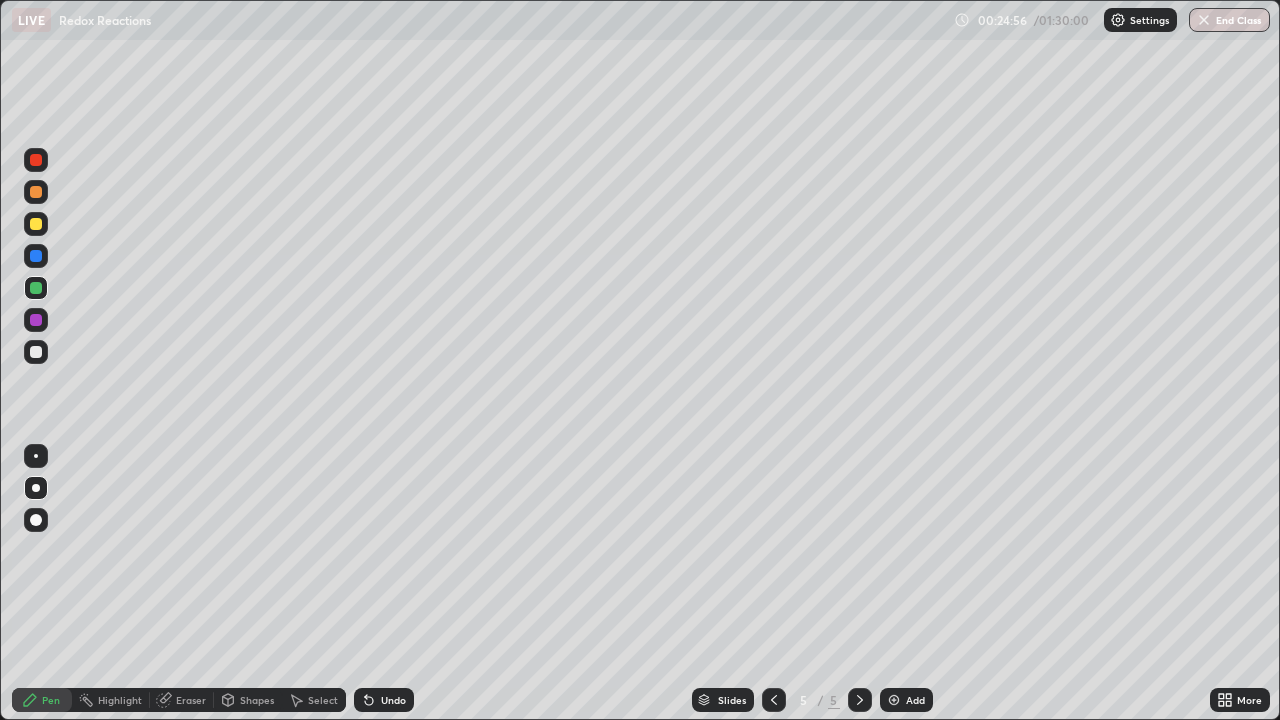 click on "Add" at bounding box center (906, 700) 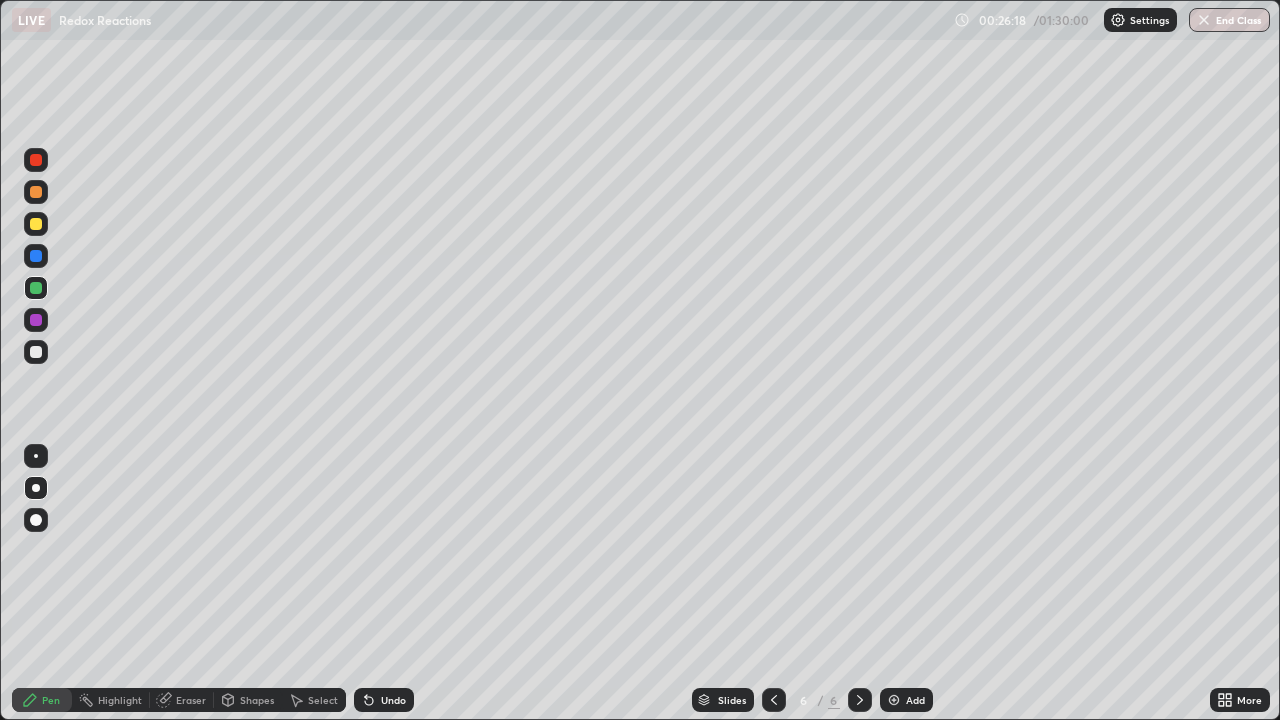 click at bounding box center [774, 700] 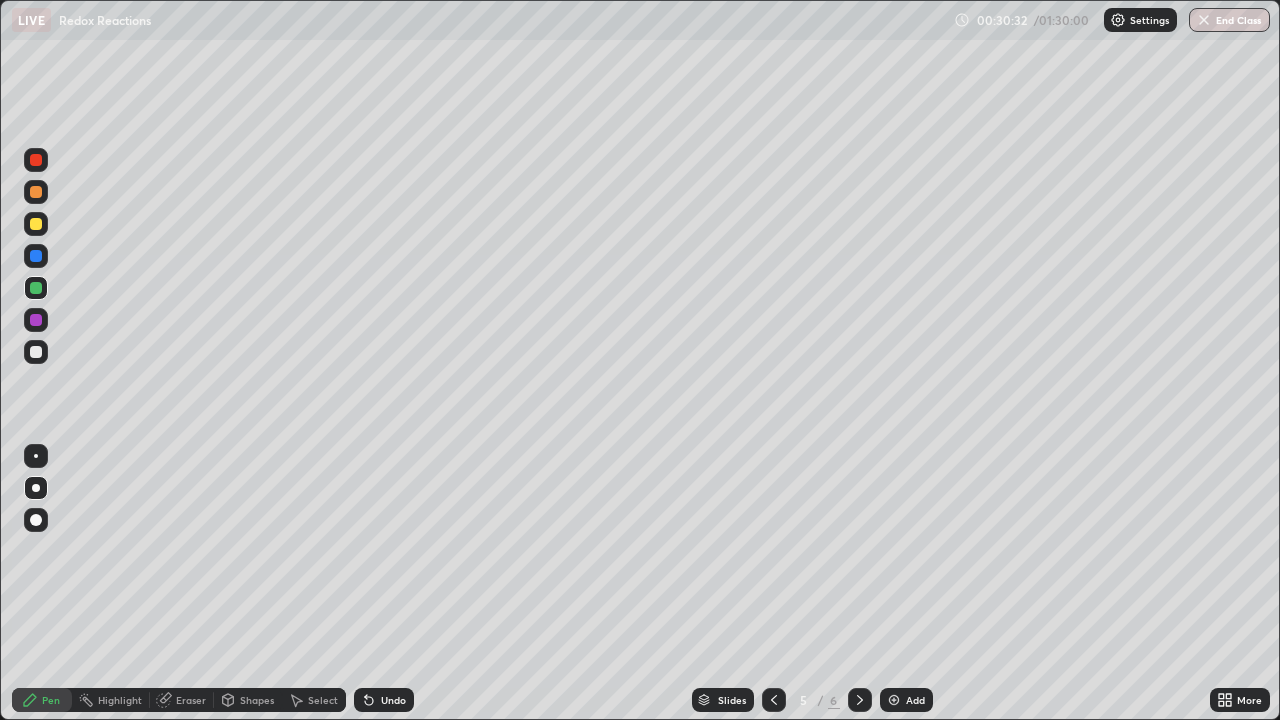 click 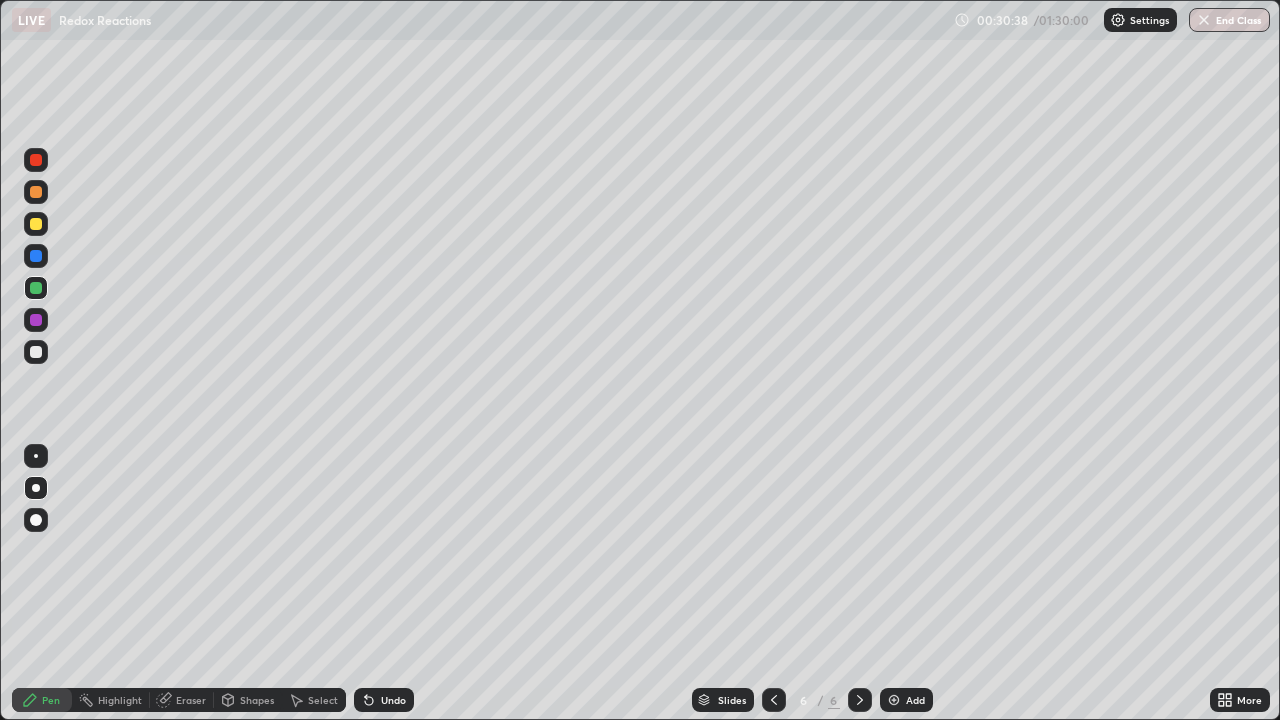 click at bounding box center [36, 352] 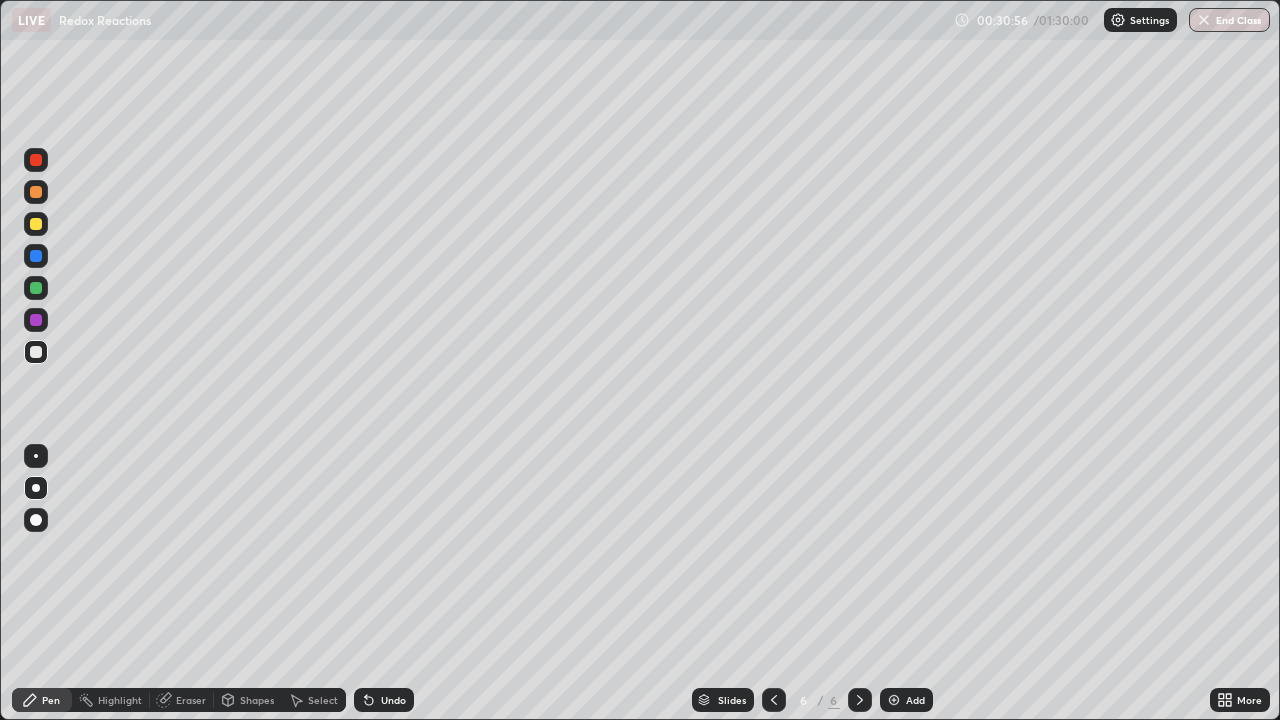 click at bounding box center (36, 288) 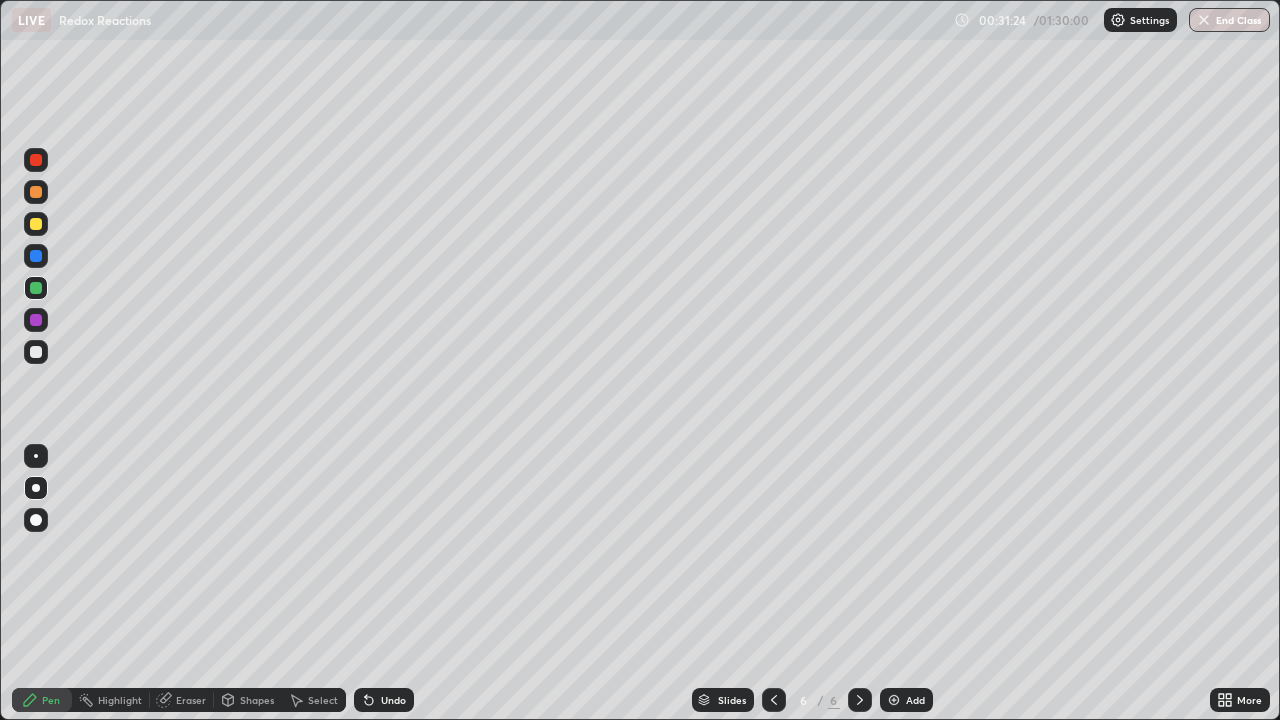 click on "Eraser" at bounding box center (191, 700) 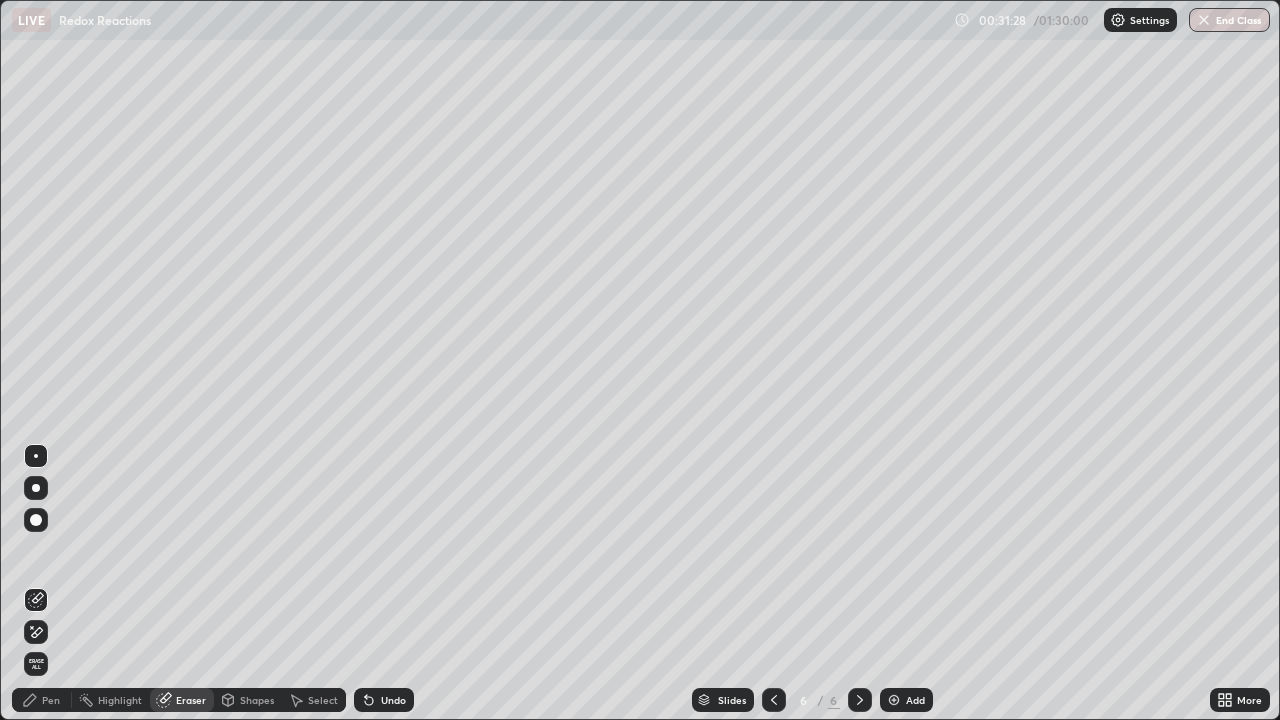 click on "Pen" at bounding box center [51, 700] 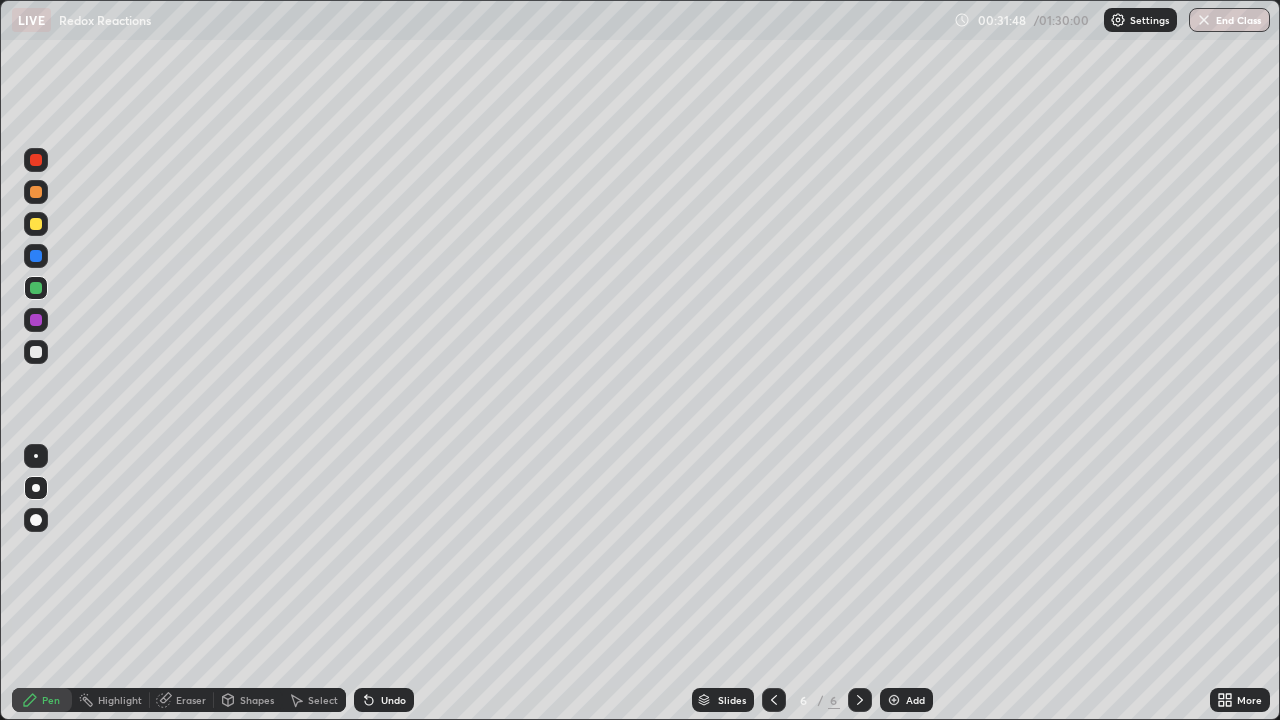 click at bounding box center [36, 192] 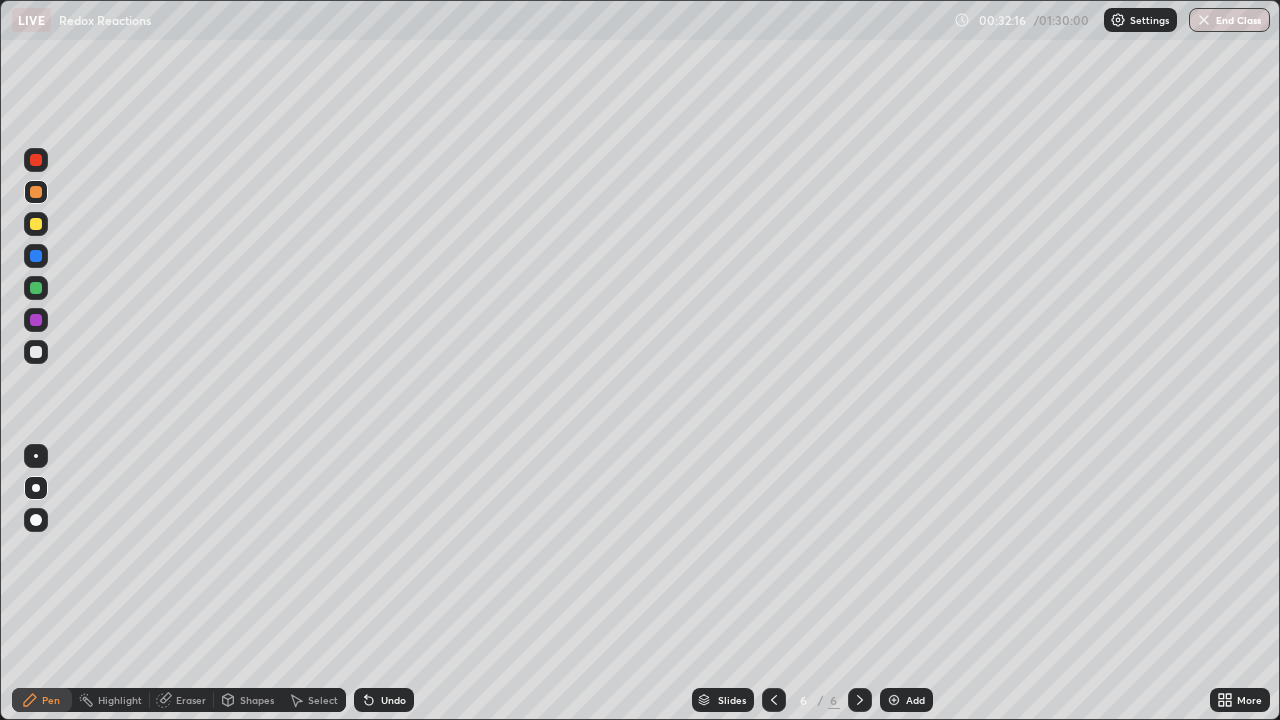 click 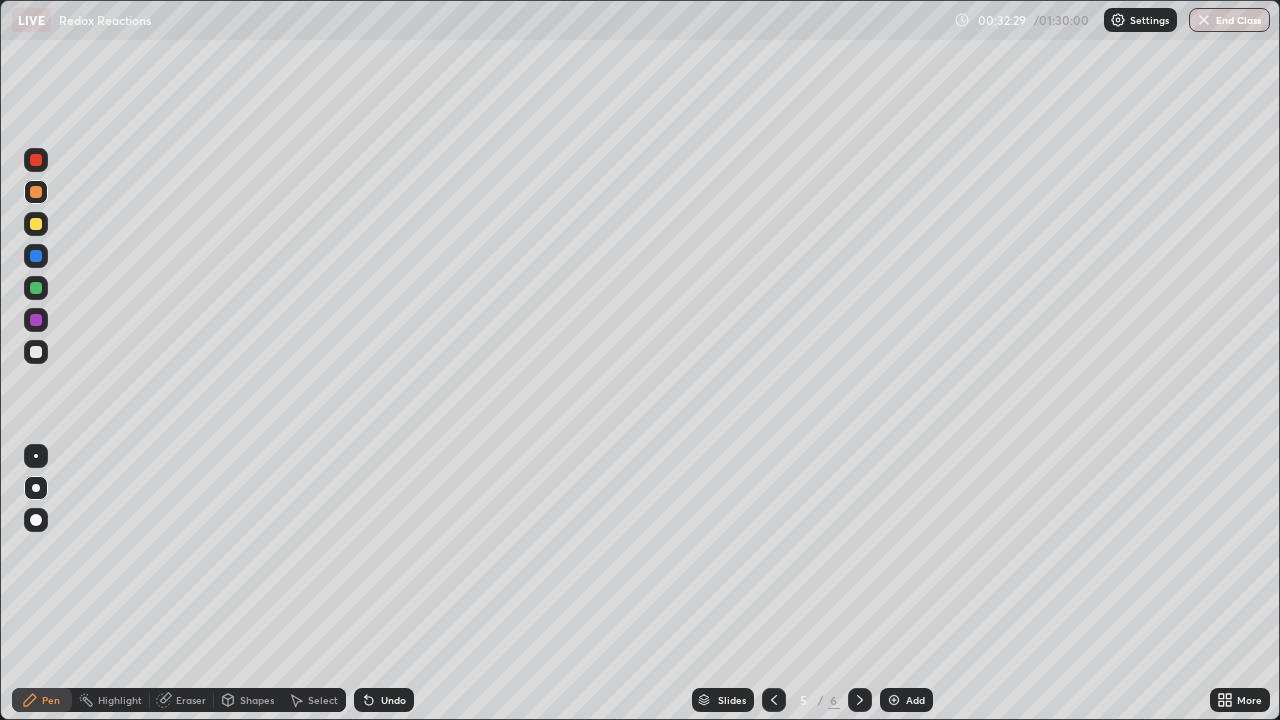 click 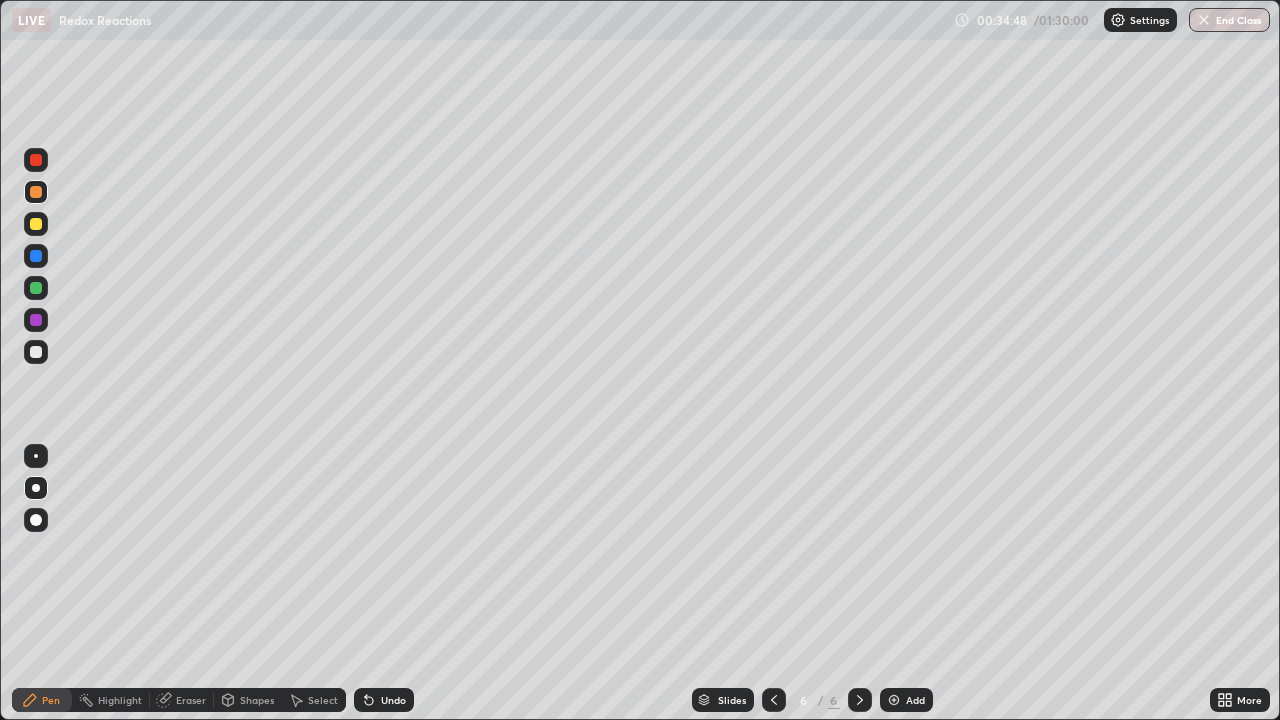 click at bounding box center [36, 160] 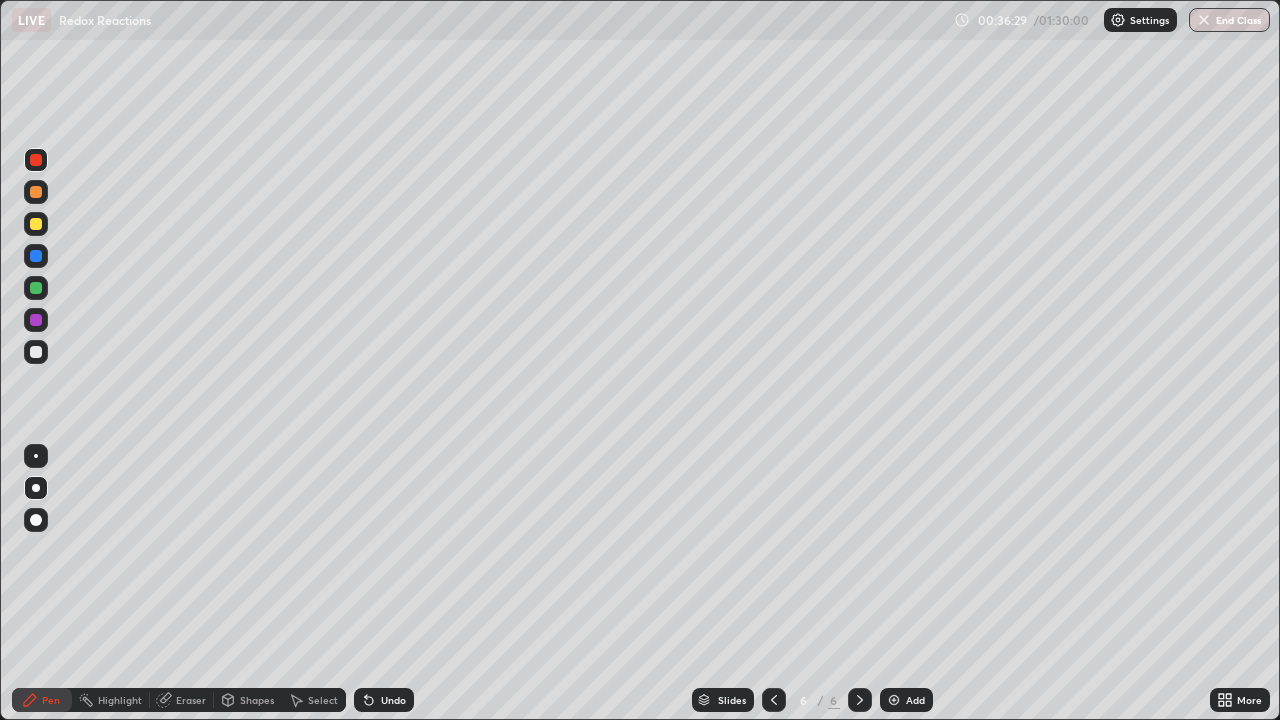 click on "Add" at bounding box center (906, 700) 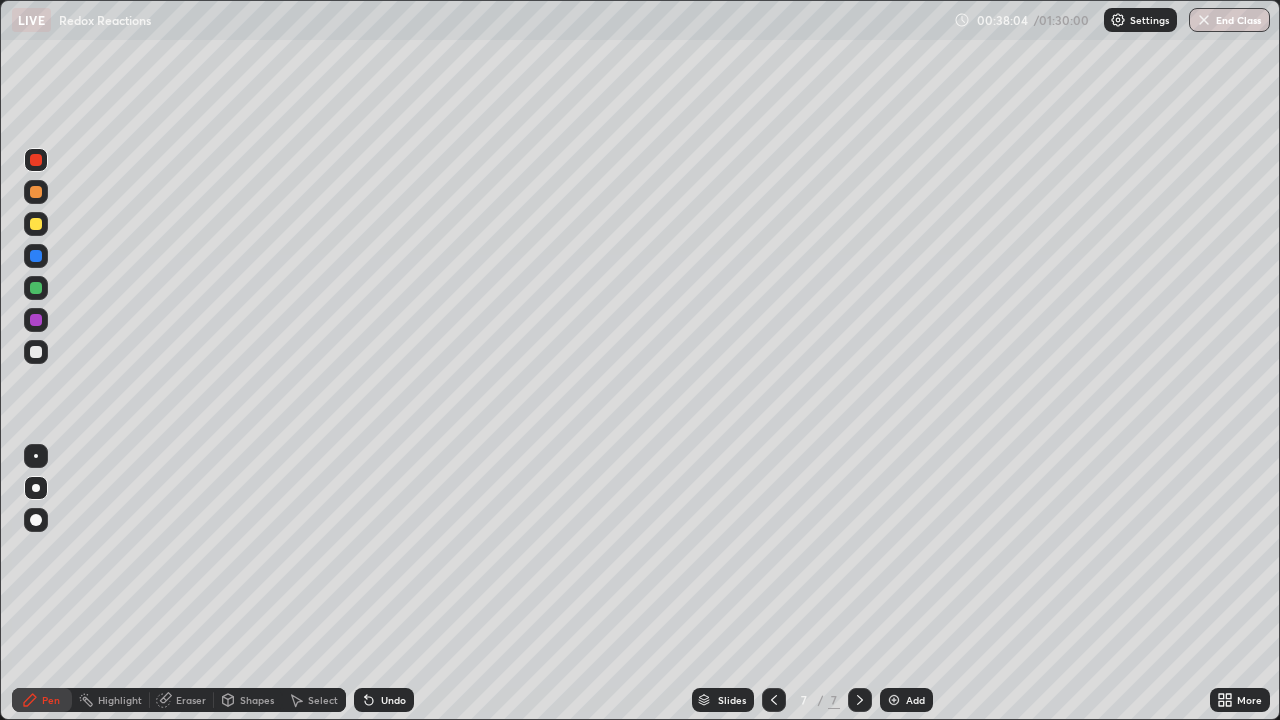 click at bounding box center [36, 256] 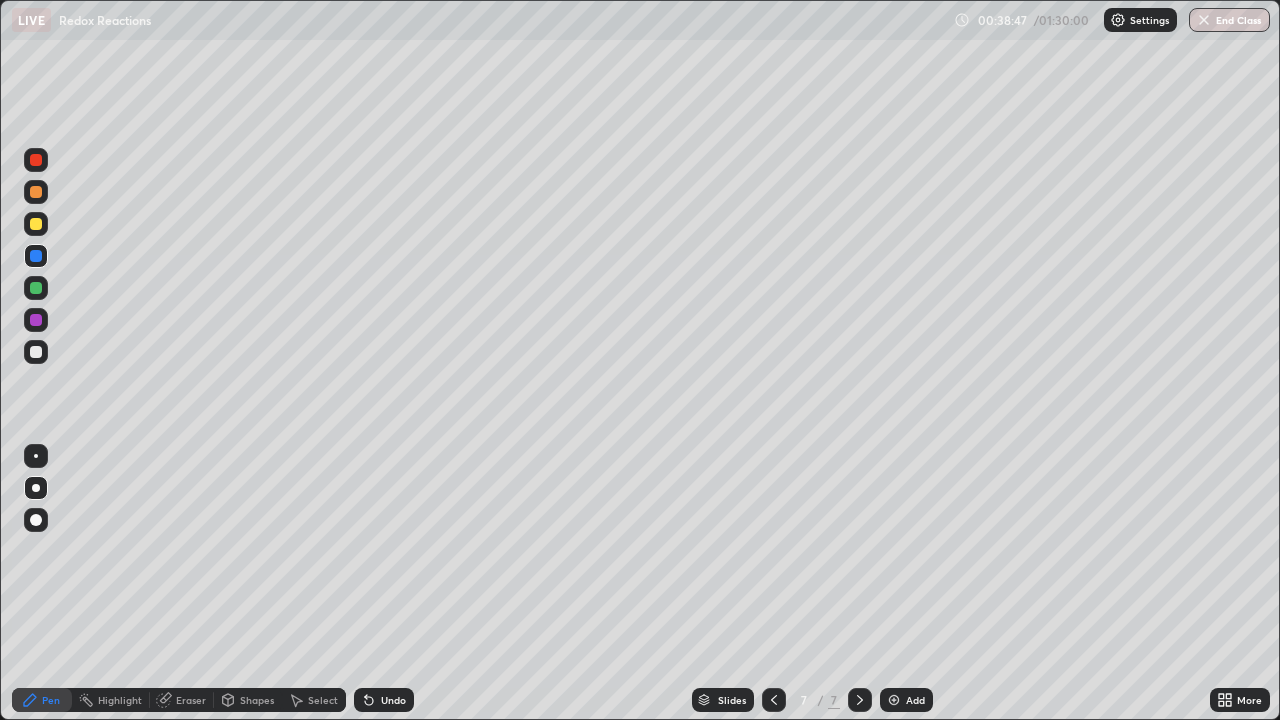 click at bounding box center [36, 320] 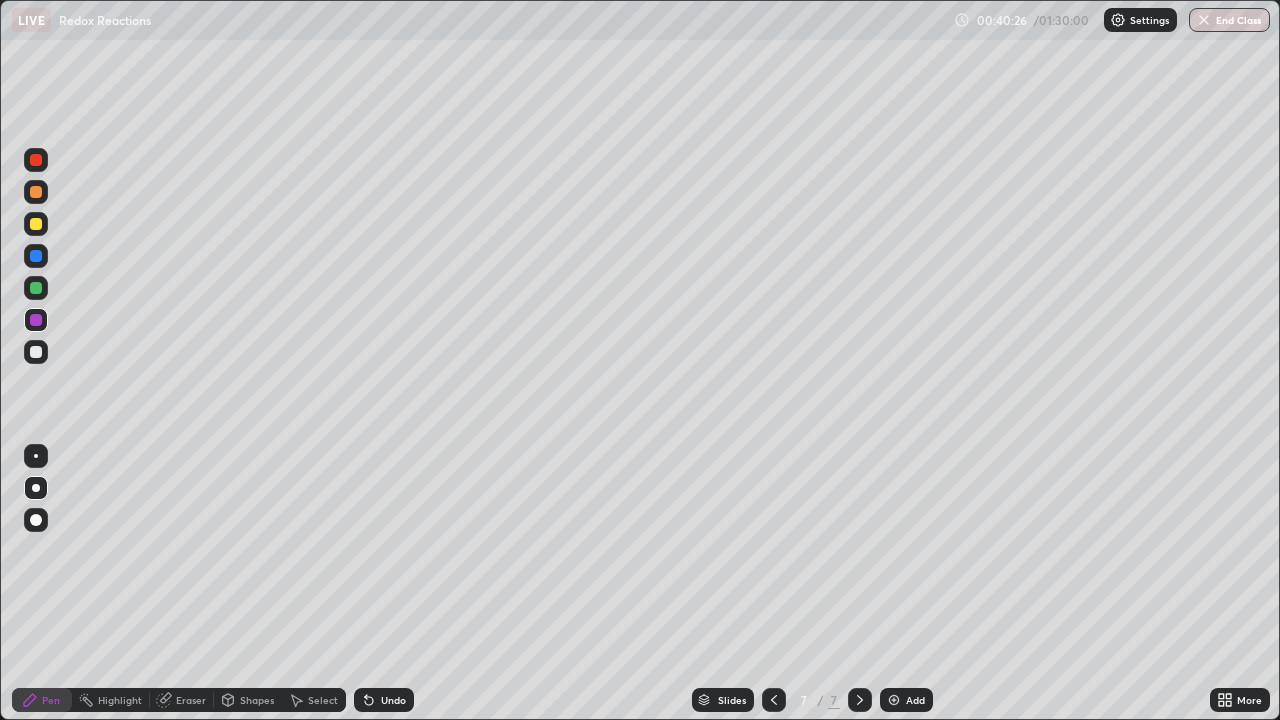 click at bounding box center (36, 160) 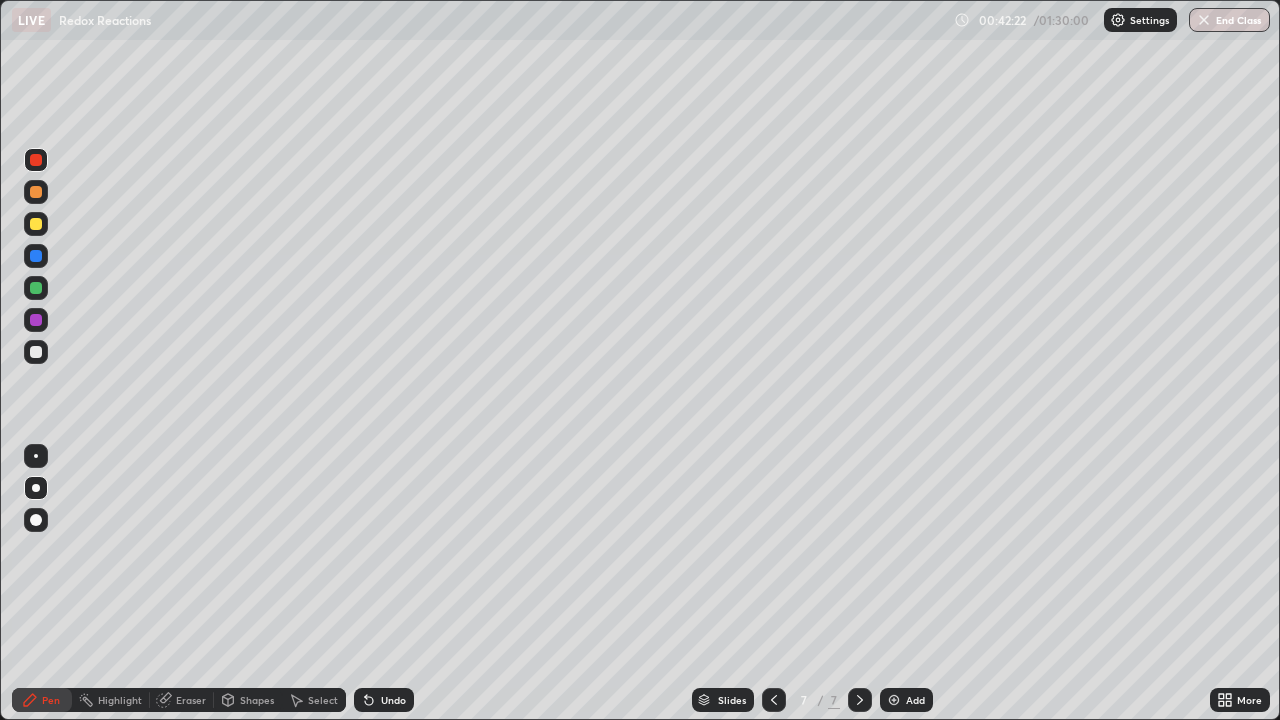 click at bounding box center [36, 288] 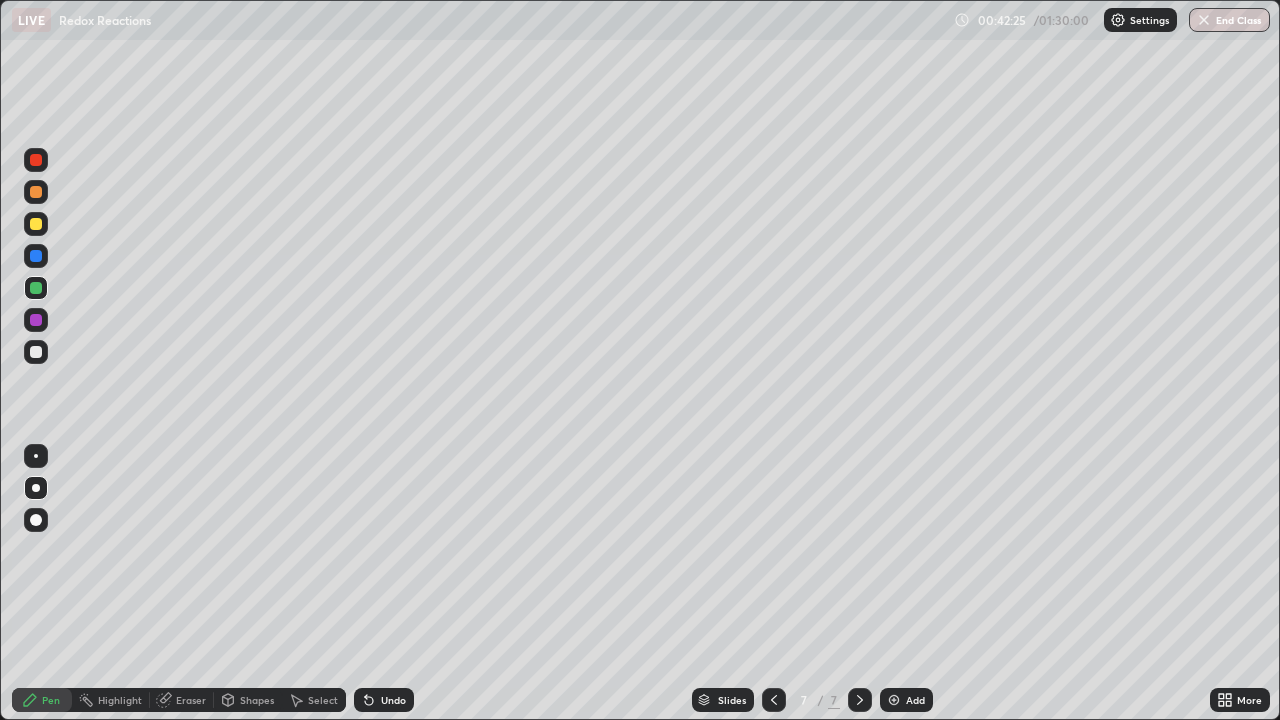 click on "Add" at bounding box center (906, 700) 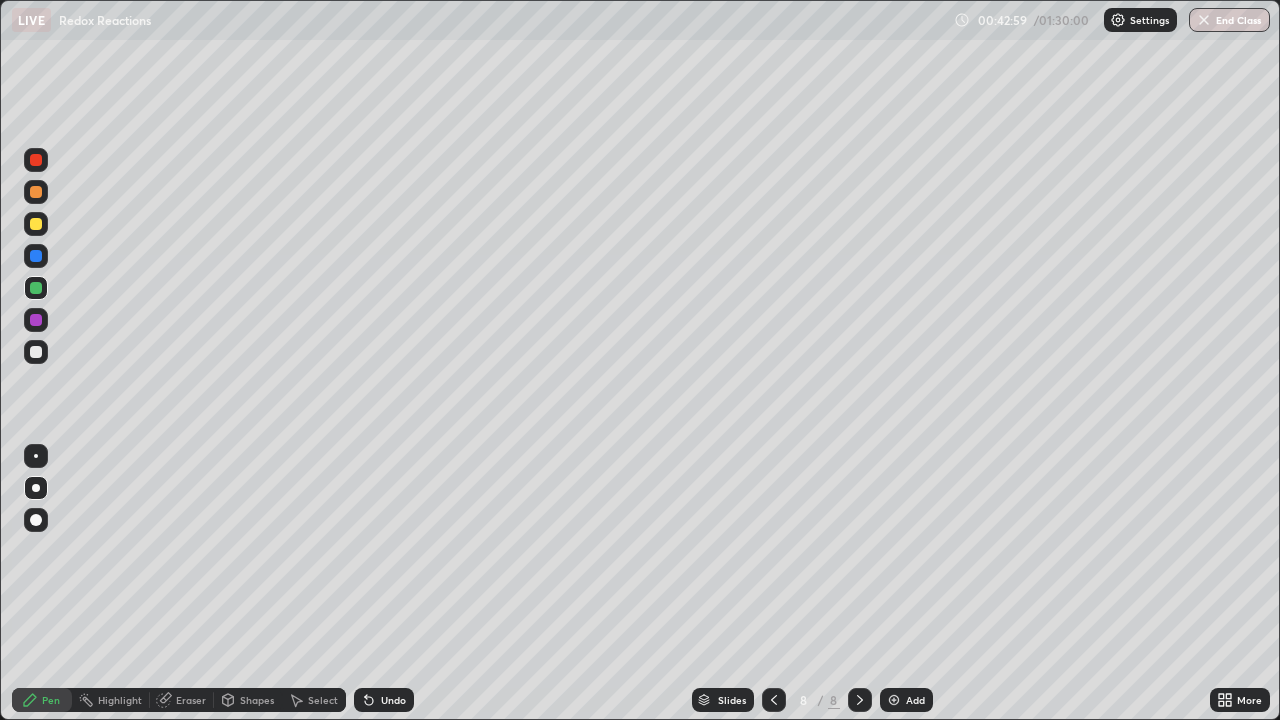 click 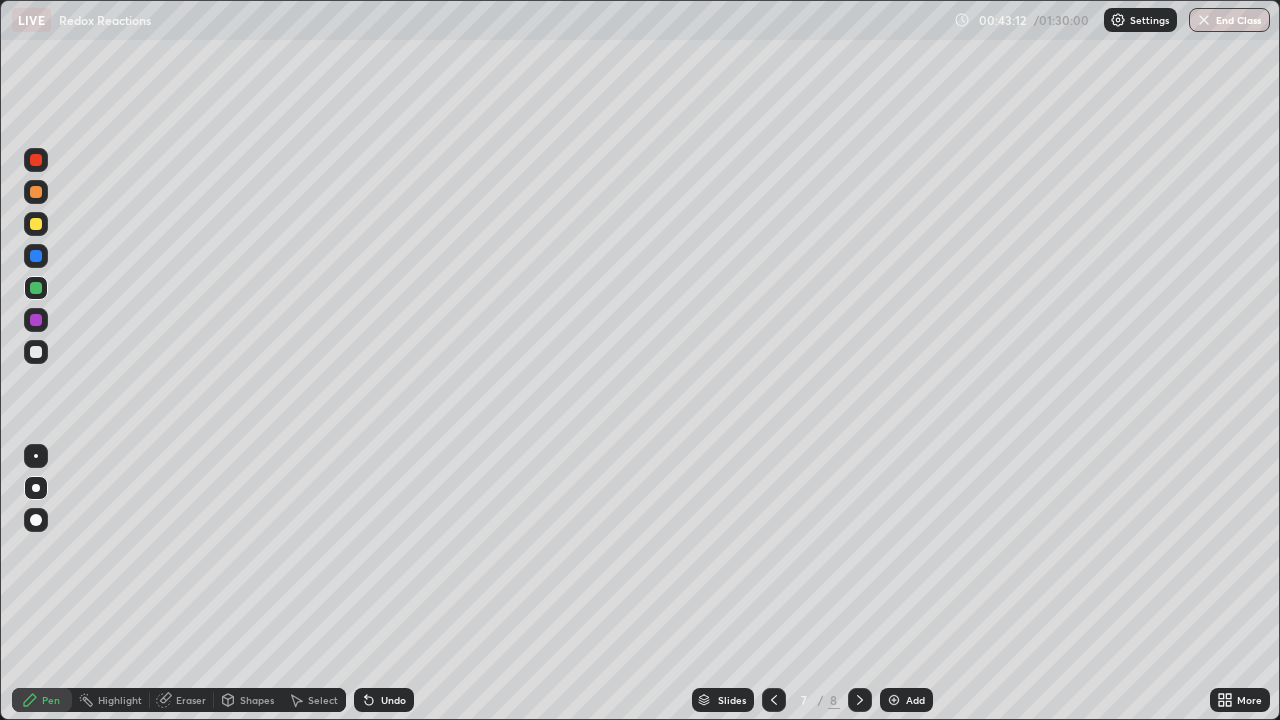 click 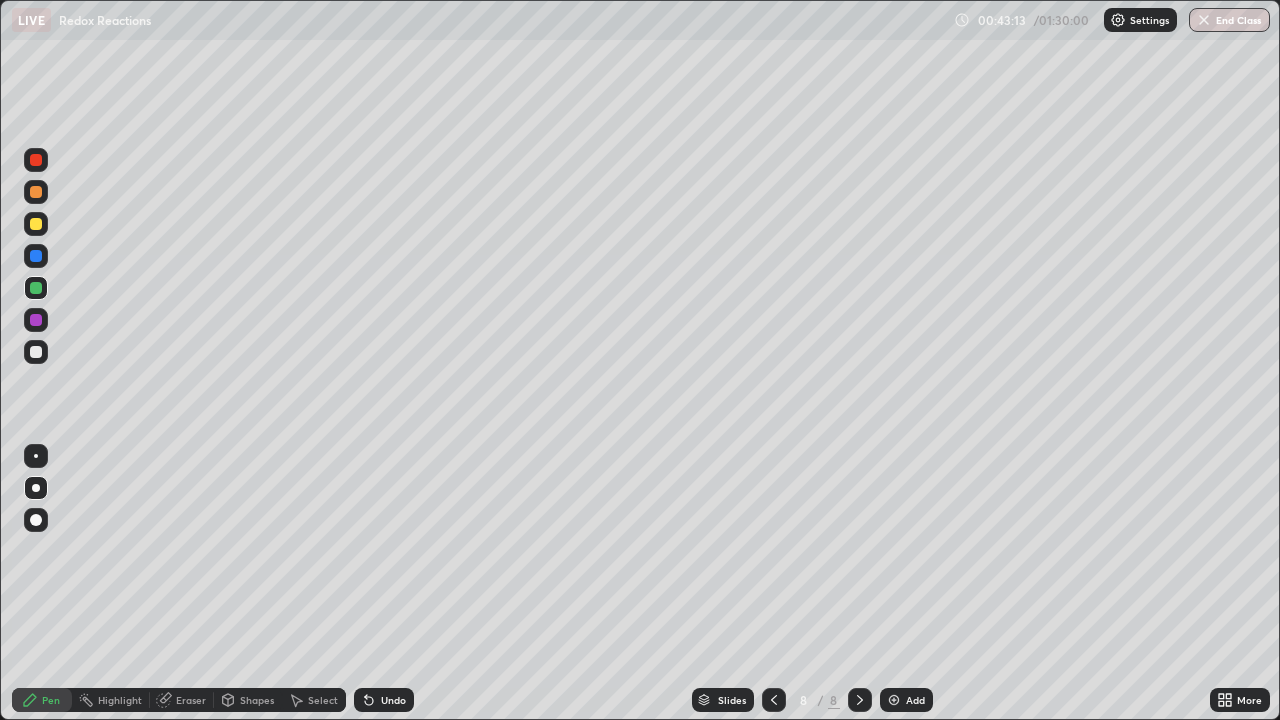 click 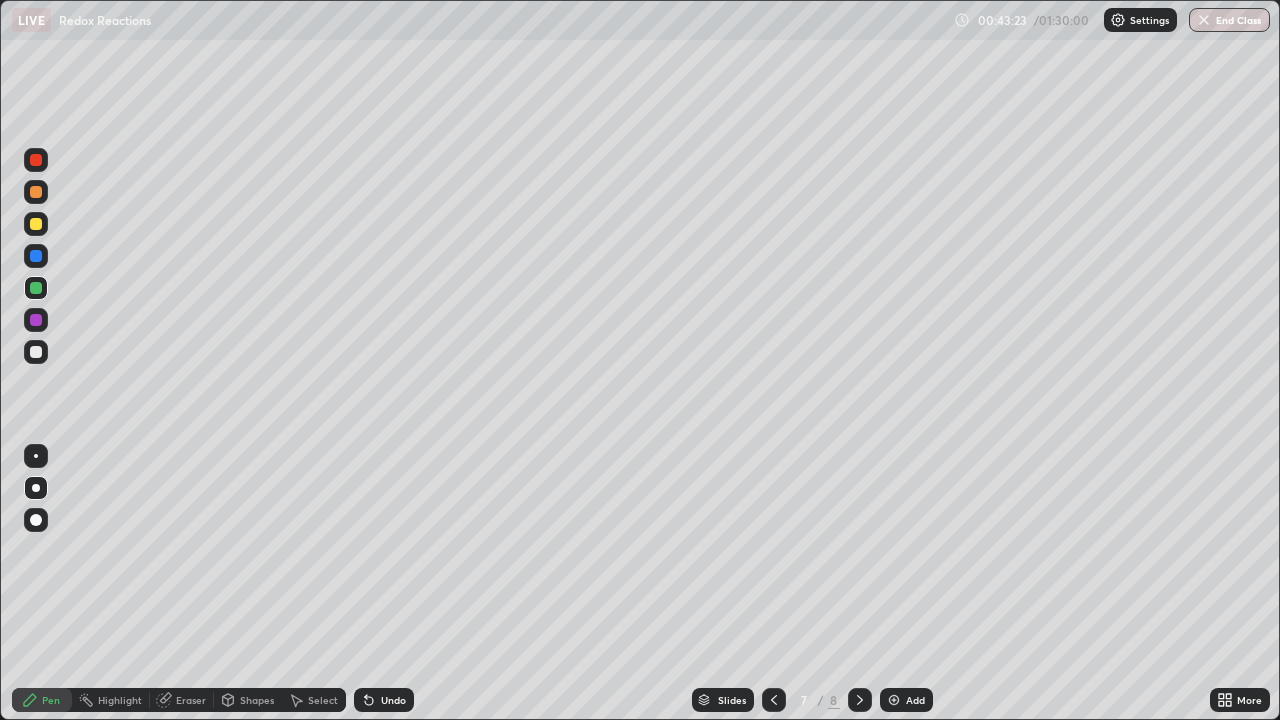 click at bounding box center (774, 700) 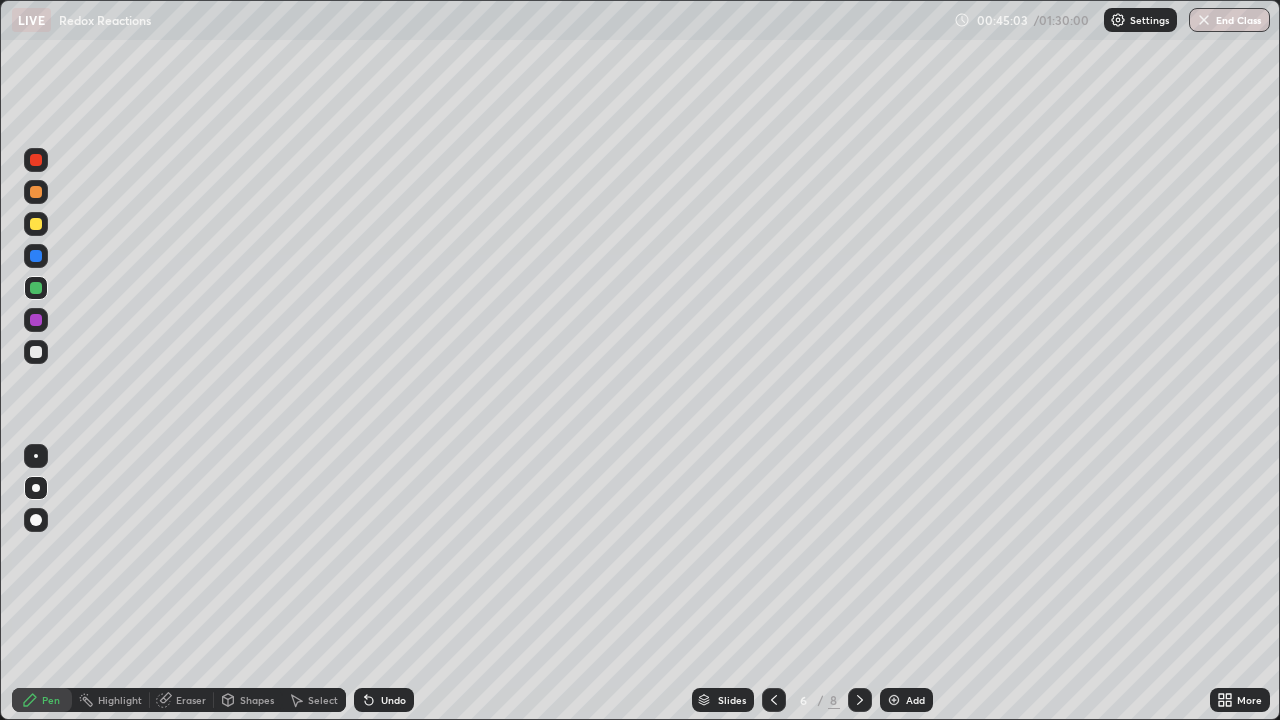 click 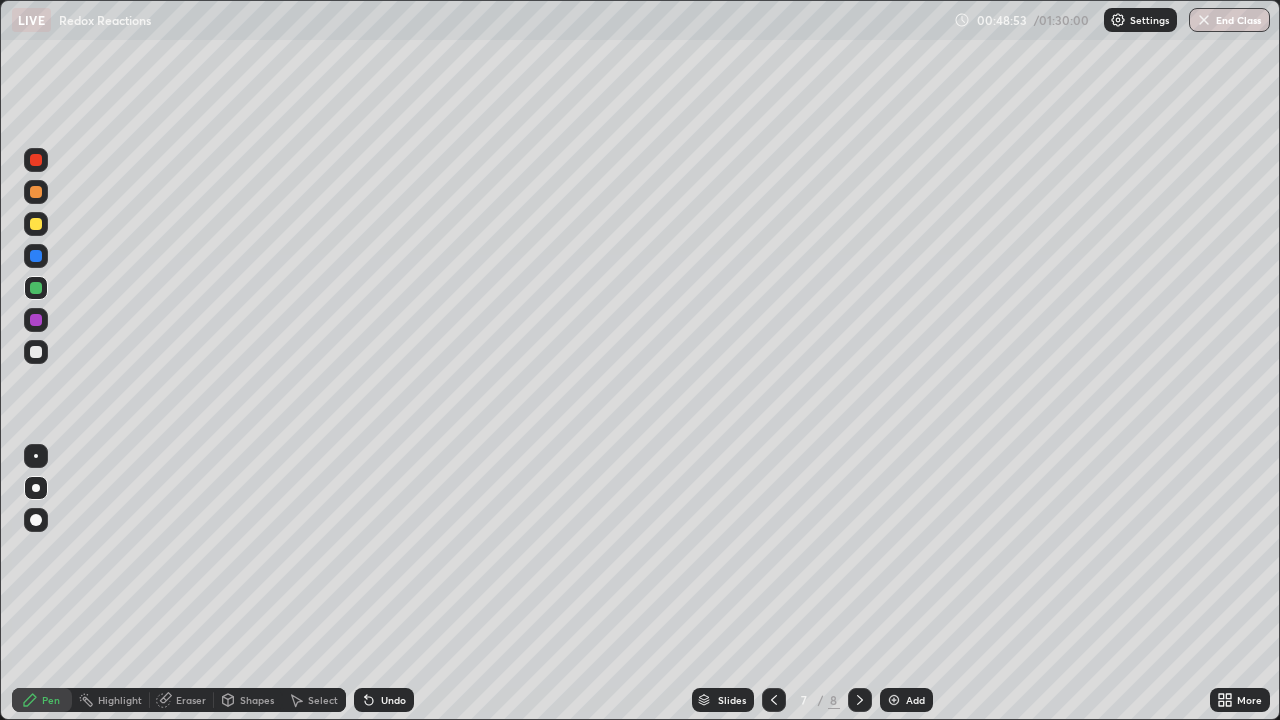 click 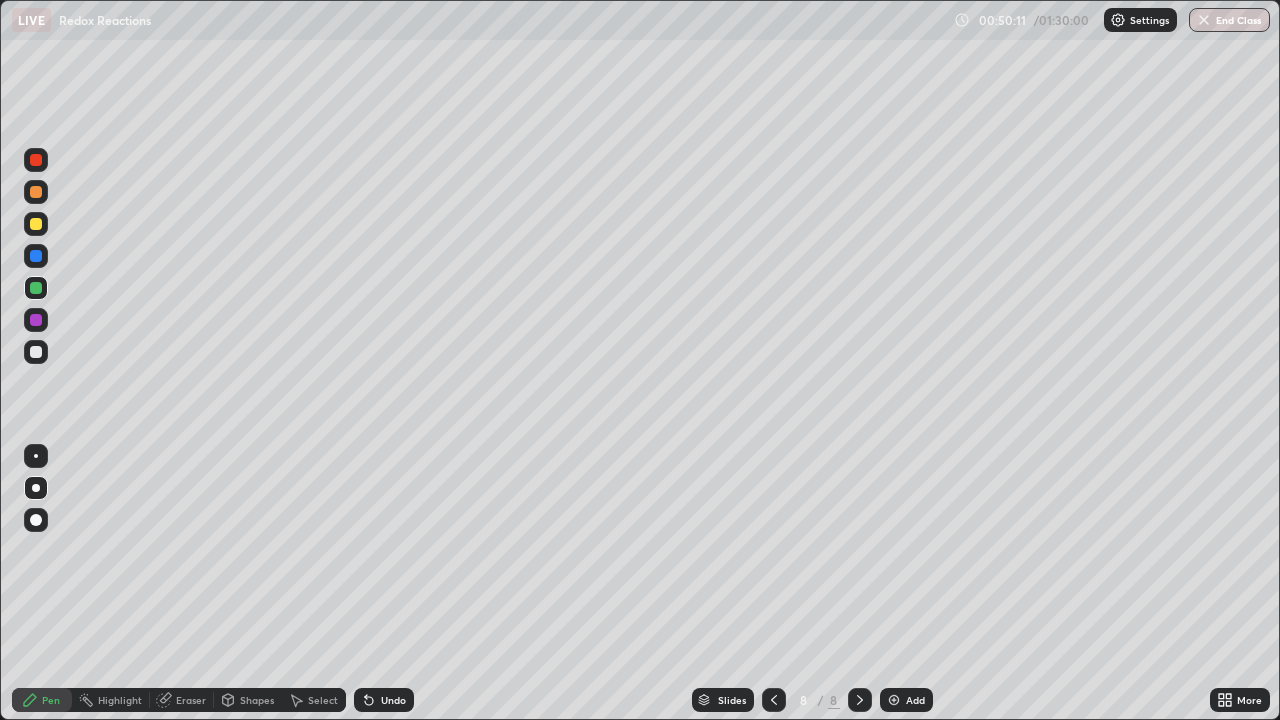 click on "Eraser" at bounding box center (191, 700) 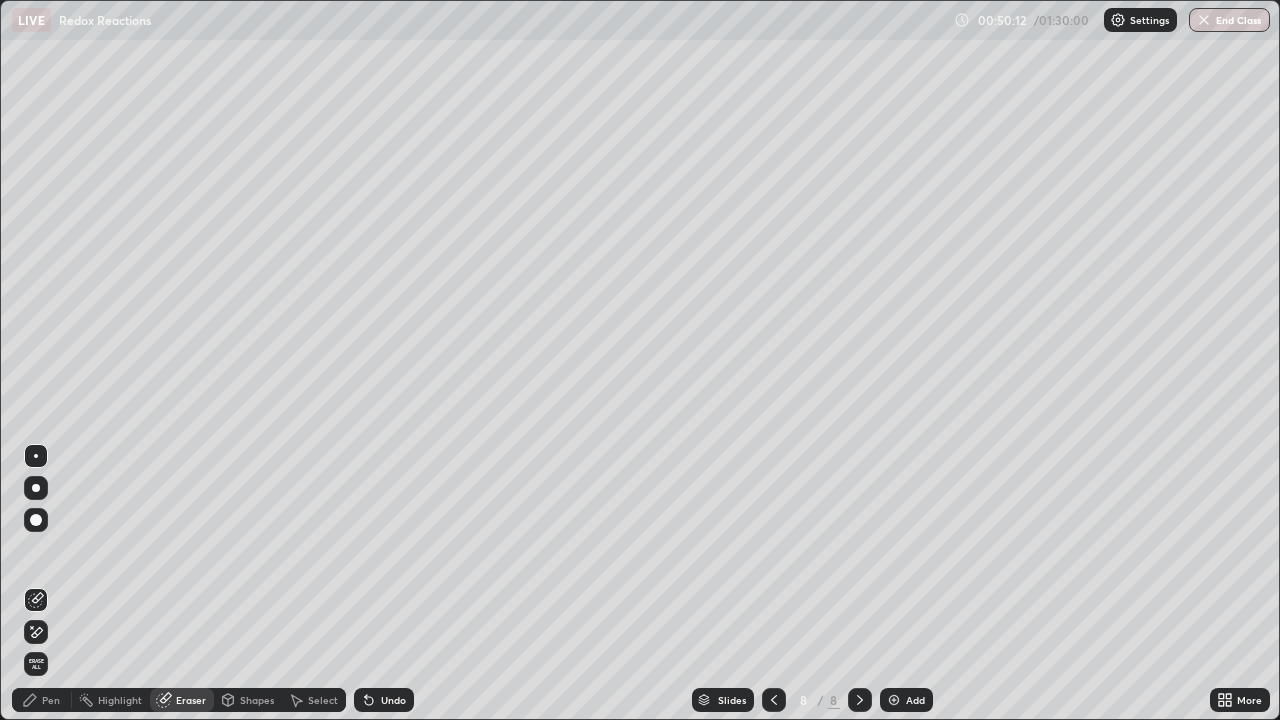 click at bounding box center [36, 520] 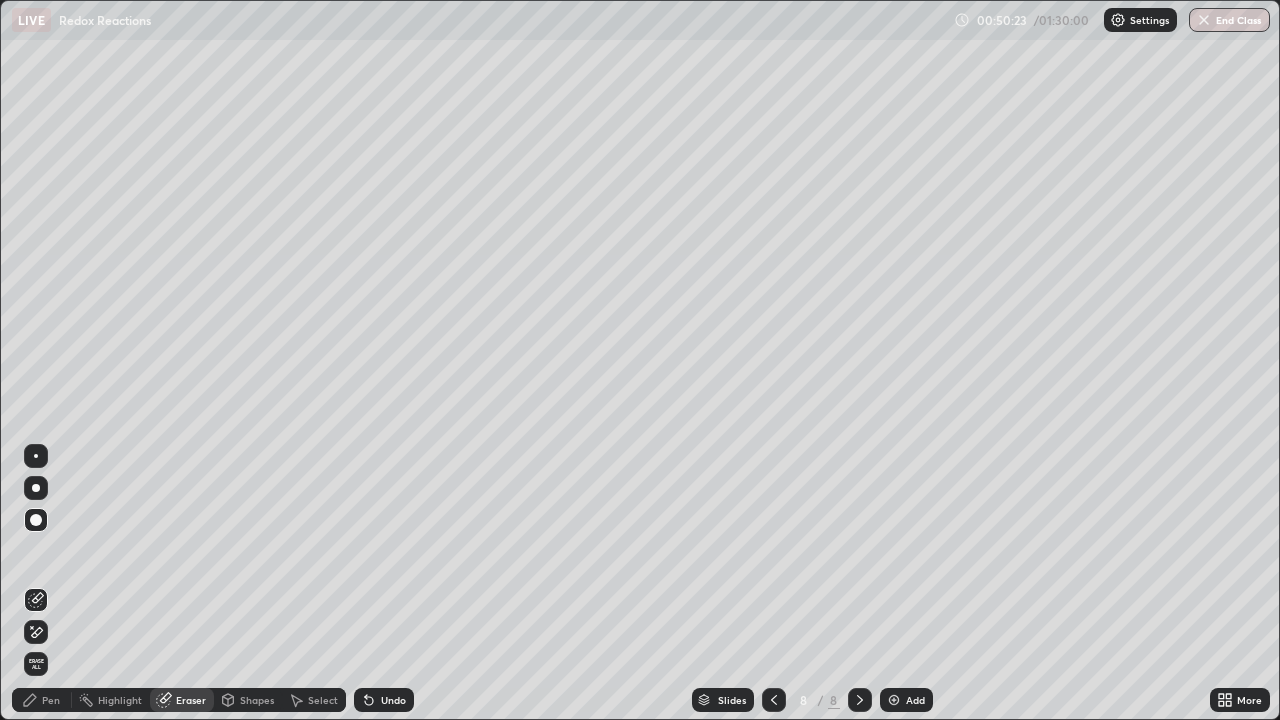 click on "Pen" at bounding box center [51, 700] 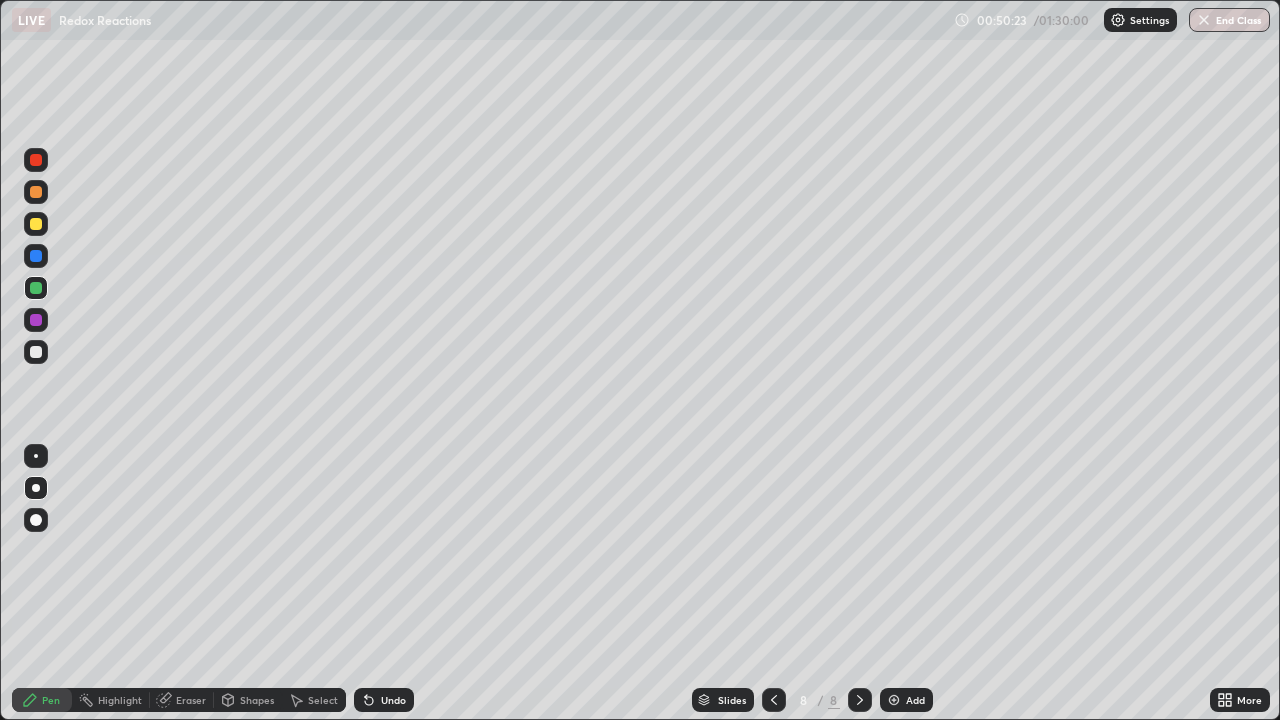 click on "Pen" at bounding box center (51, 700) 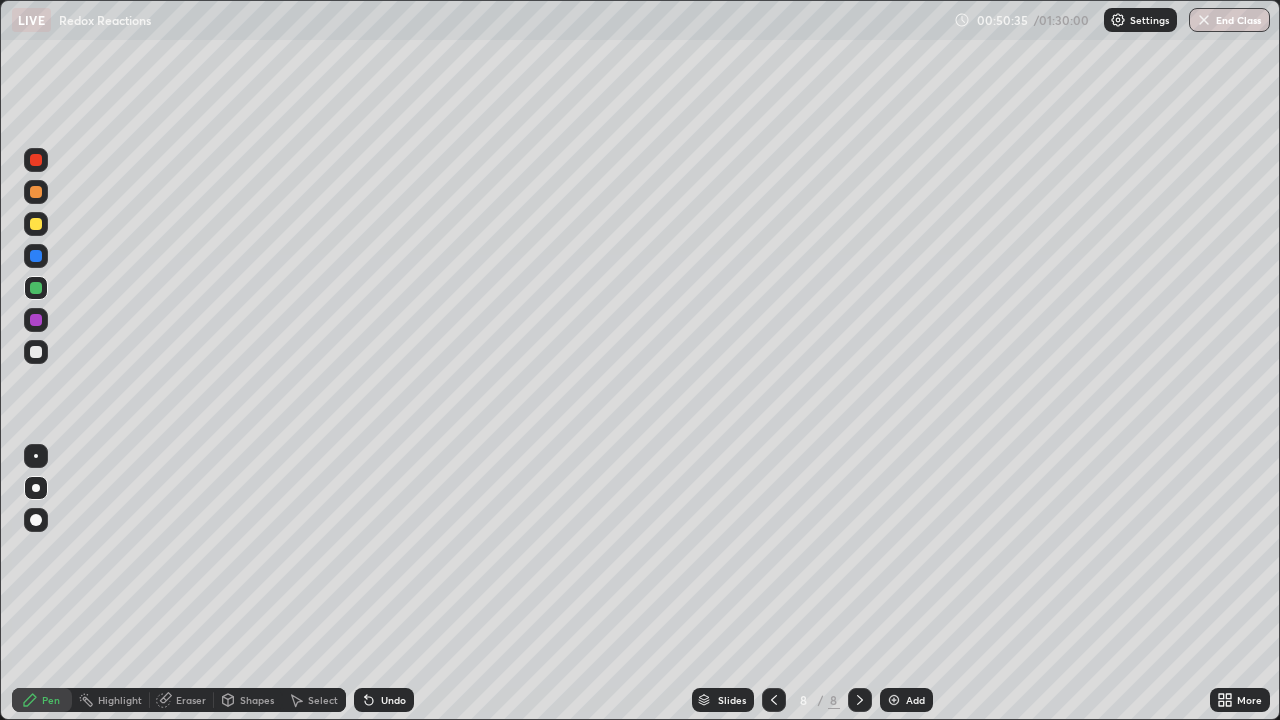 click at bounding box center (36, 160) 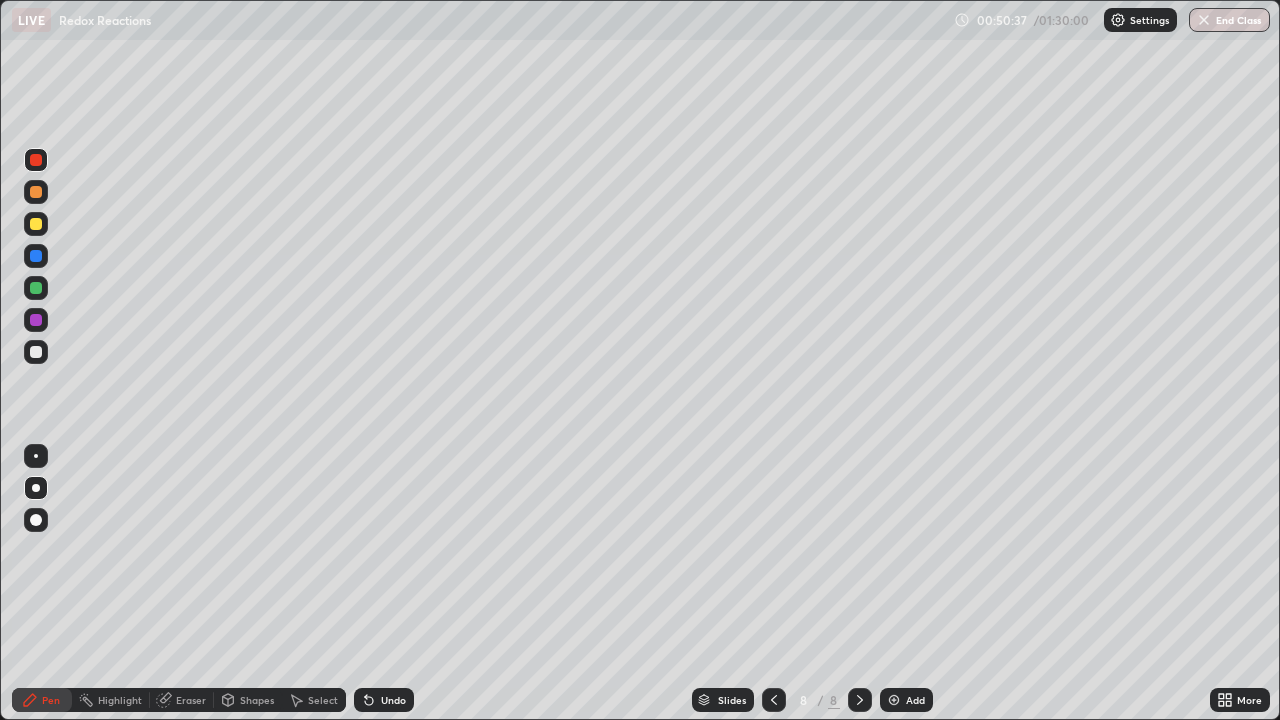 click at bounding box center [36, 192] 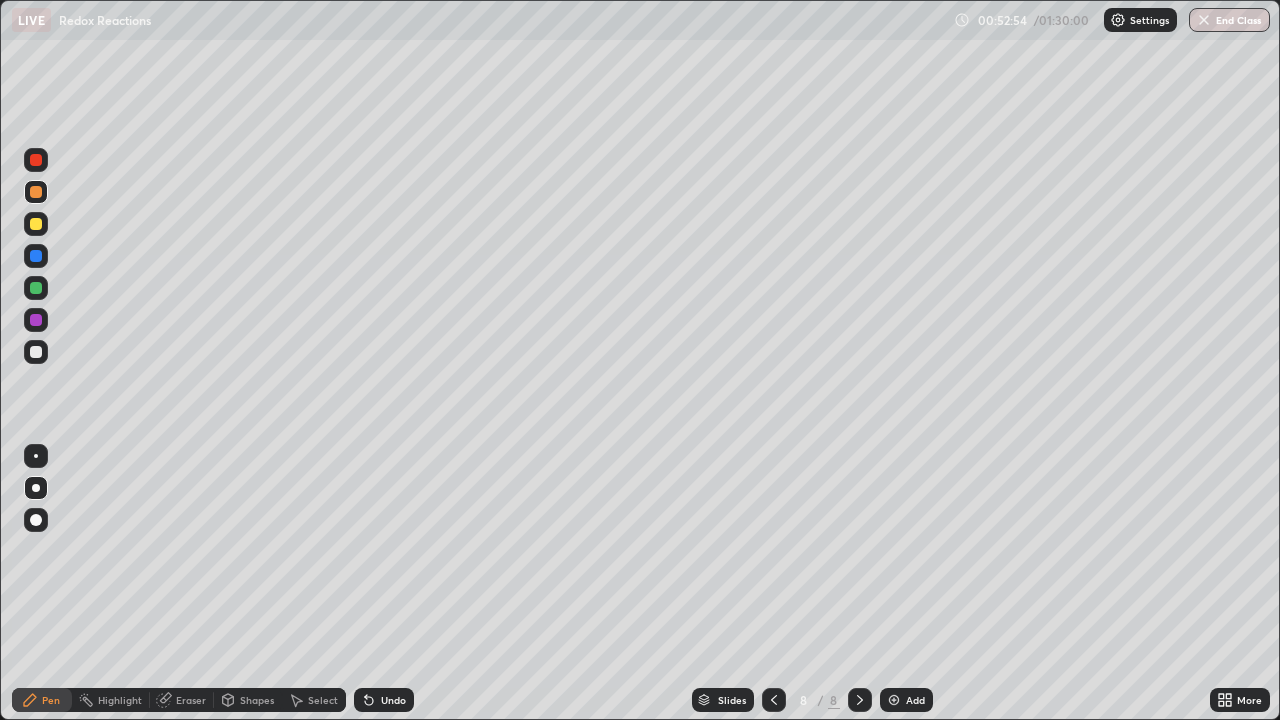 click on "Add" at bounding box center (906, 700) 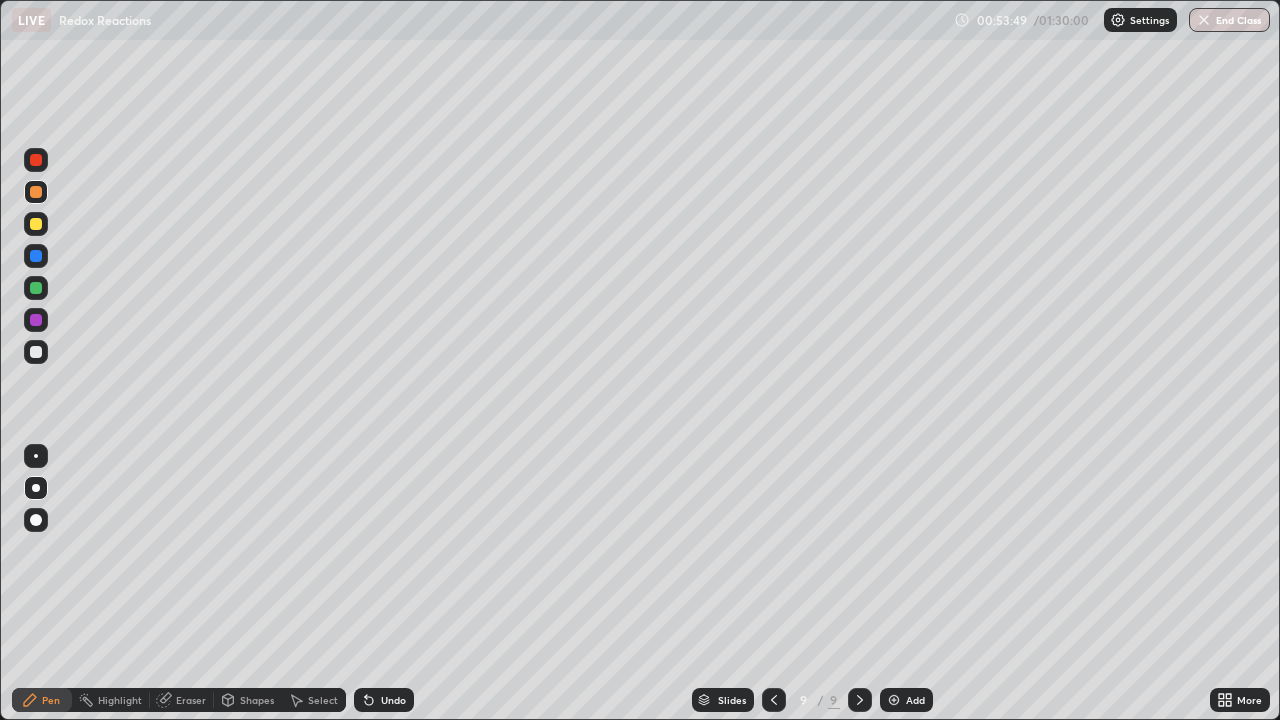 click at bounding box center [36, 352] 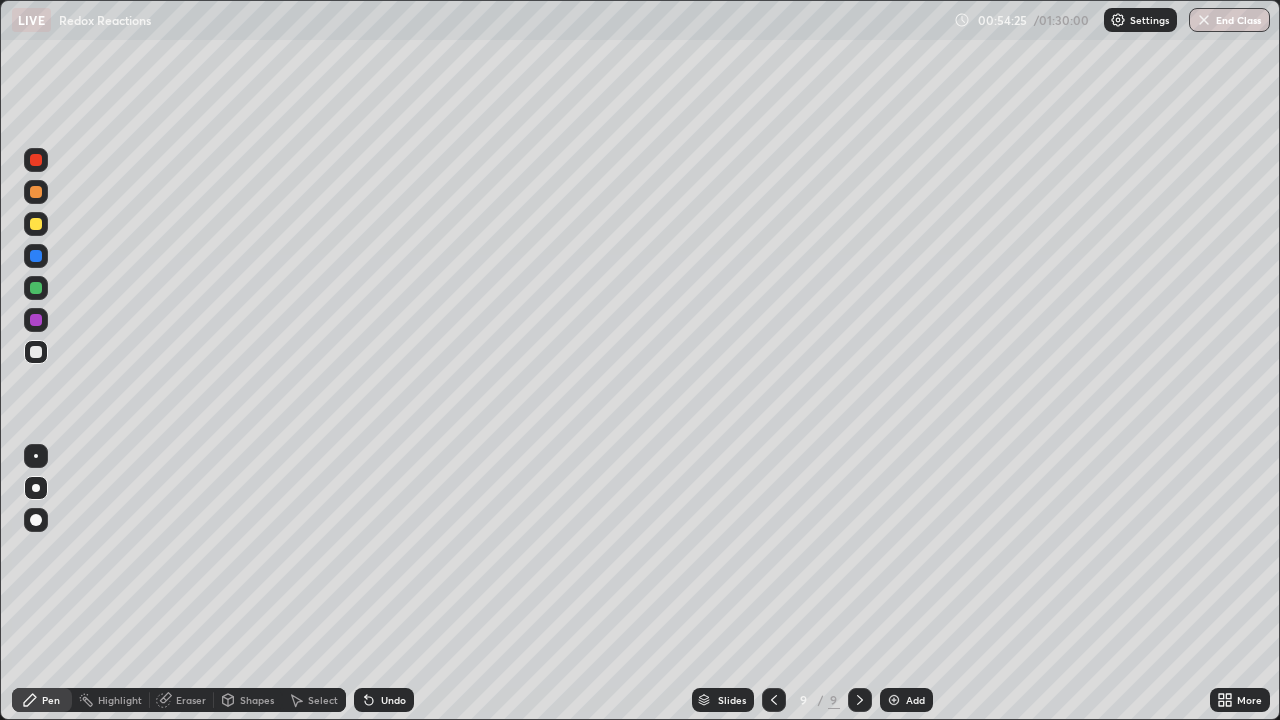 click on "Eraser" at bounding box center [191, 700] 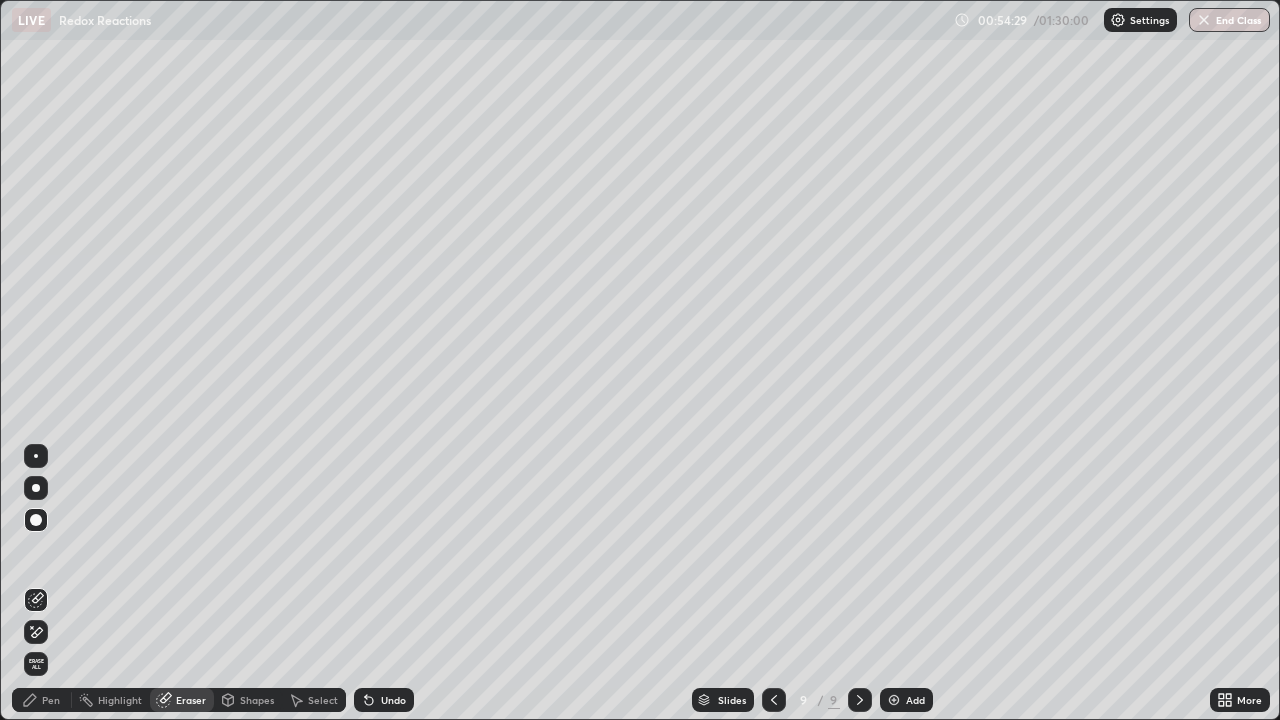click on "Pen" at bounding box center [51, 700] 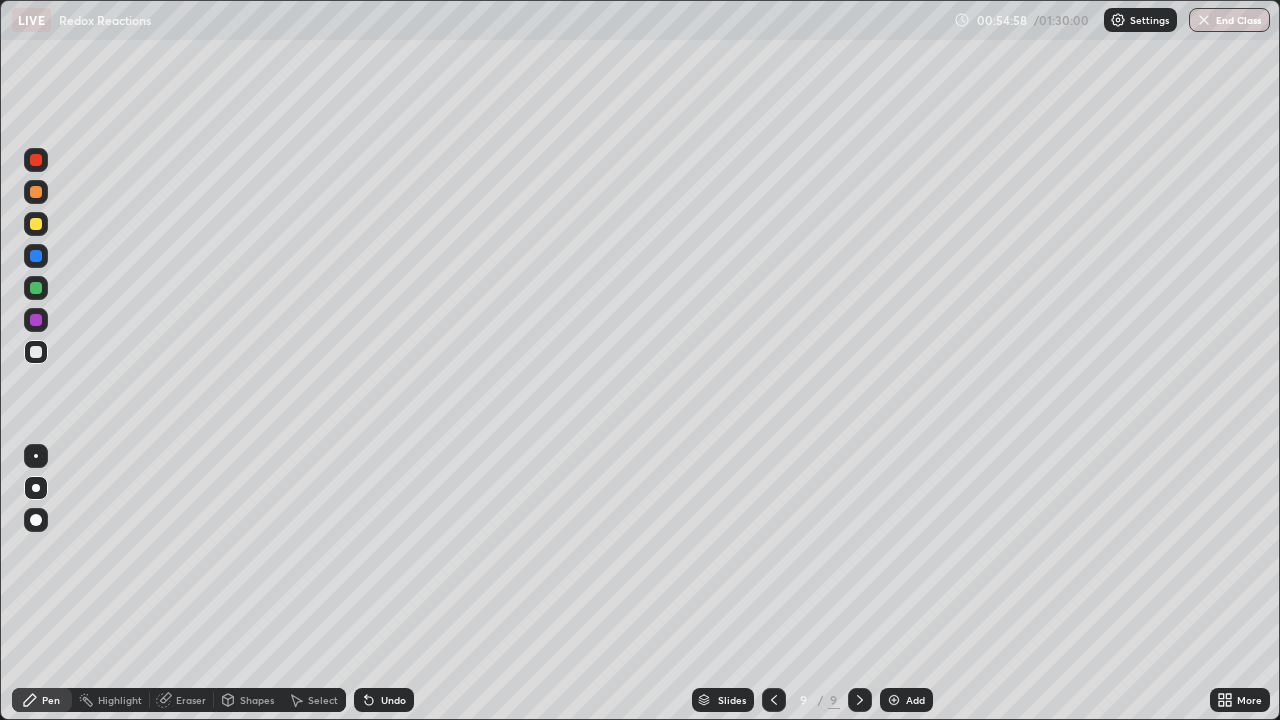 click on "Eraser" at bounding box center (191, 700) 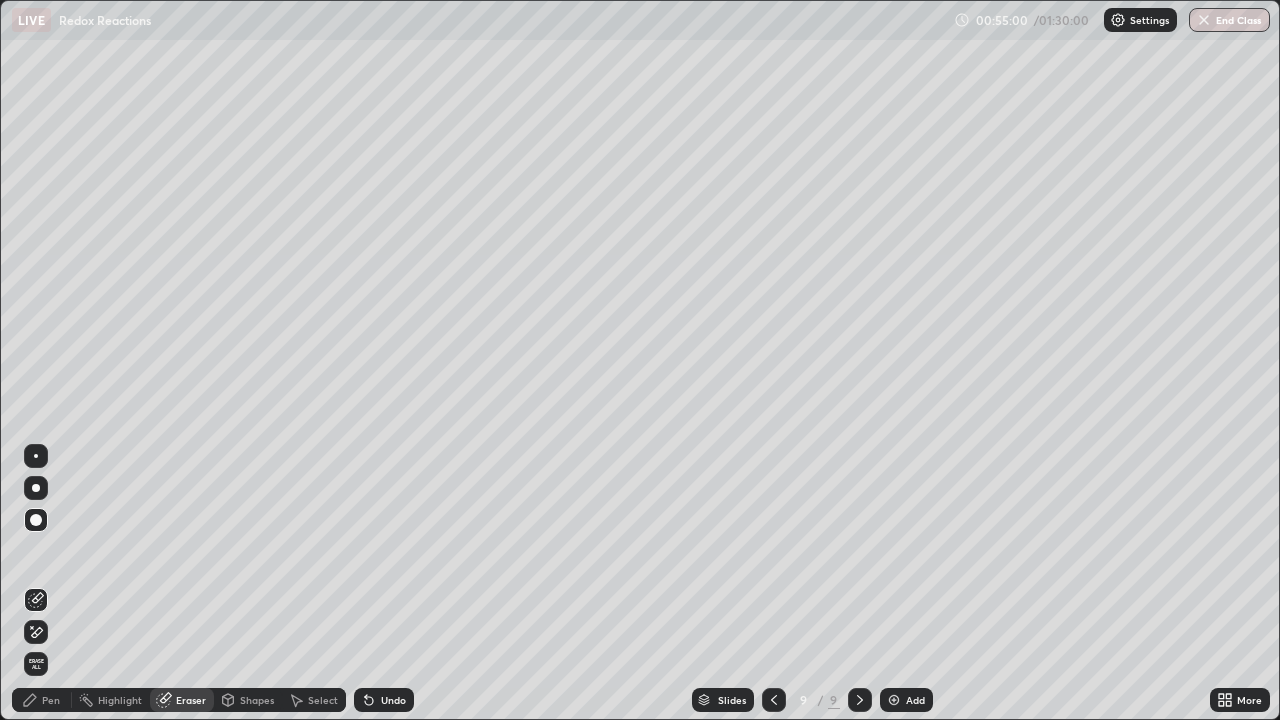 click on "Pen" at bounding box center [42, 700] 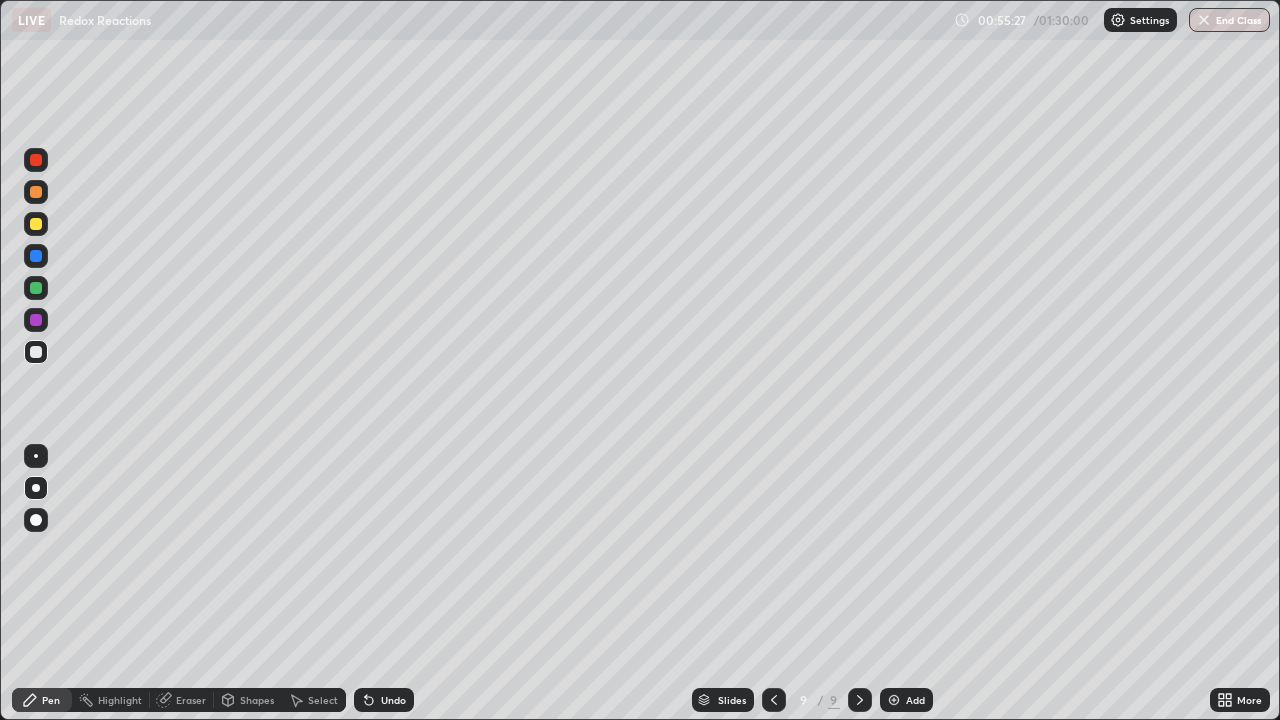 click on "Eraser" at bounding box center (191, 700) 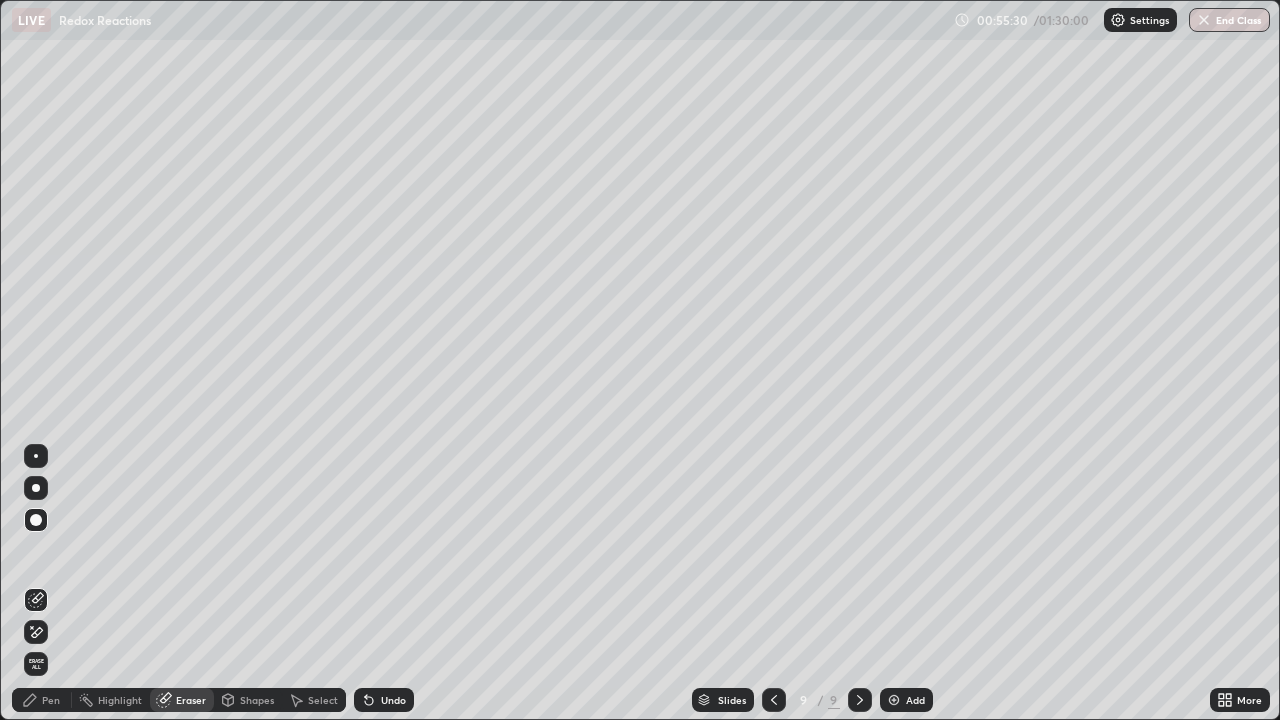 click on "Pen" at bounding box center [42, 700] 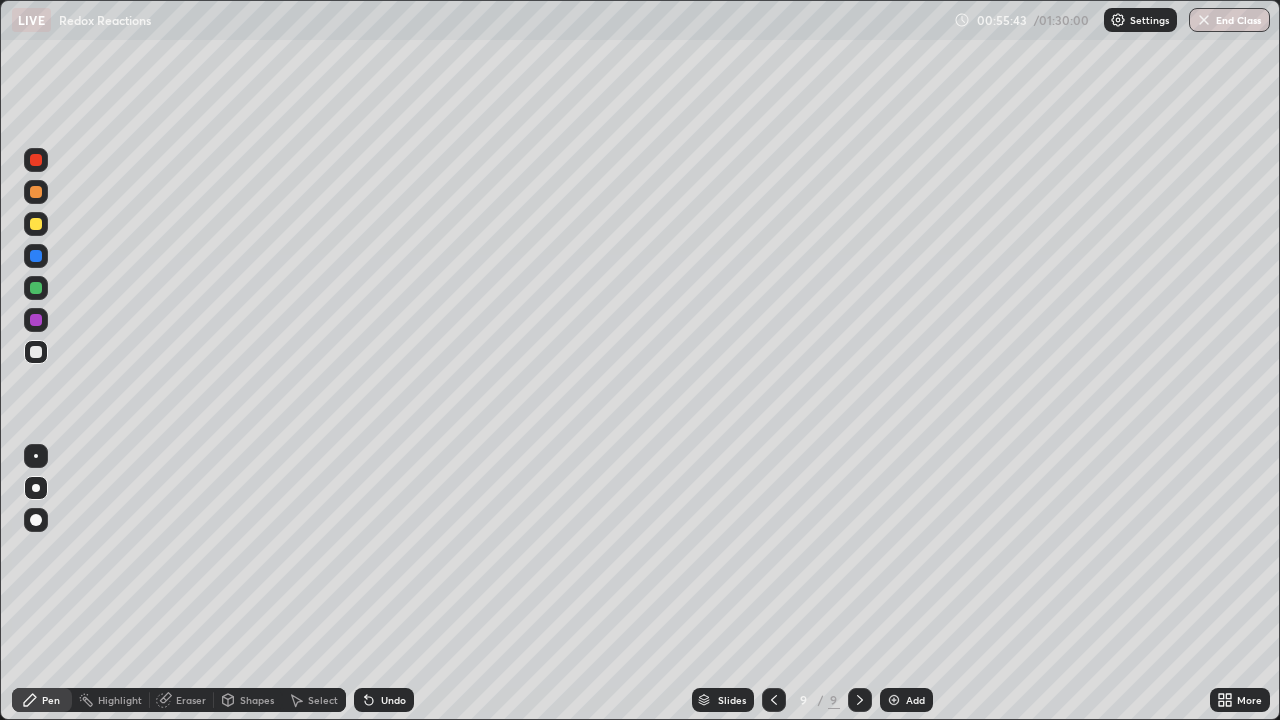 click on "Eraser" at bounding box center (191, 700) 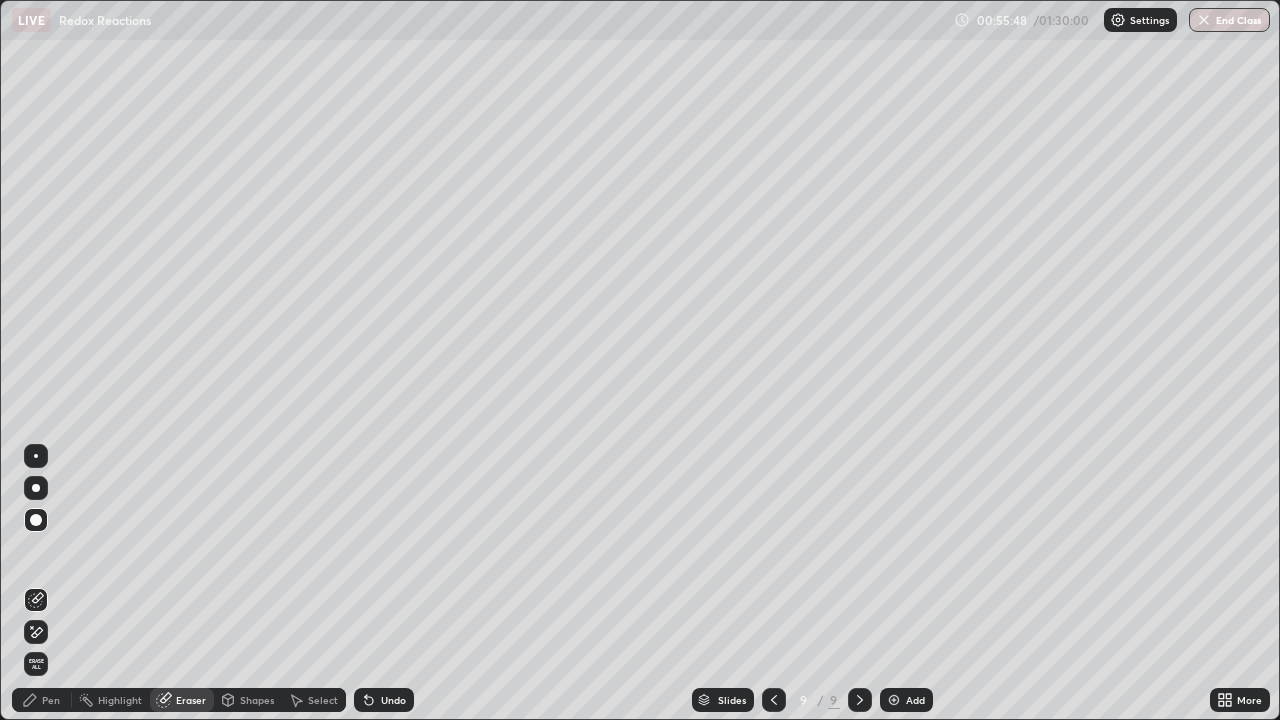 click on "Pen" at bounding box center [42, 700] 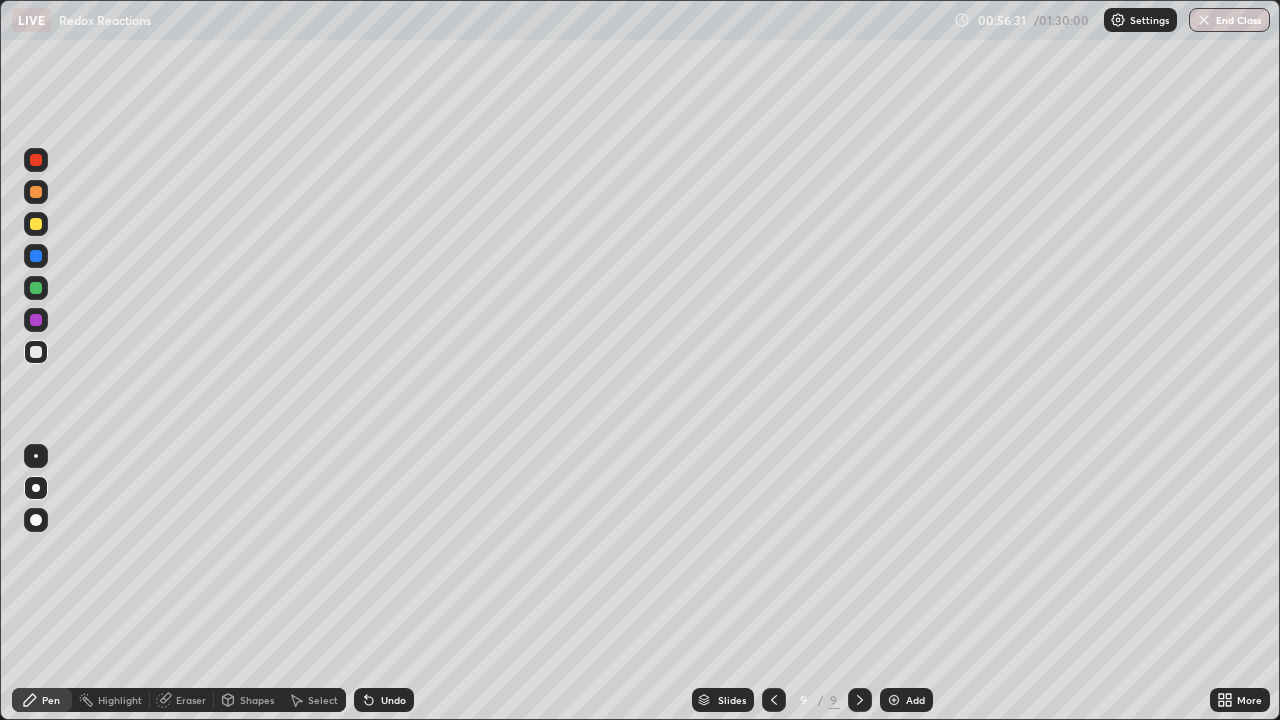 click at bounding box center (36, 288) 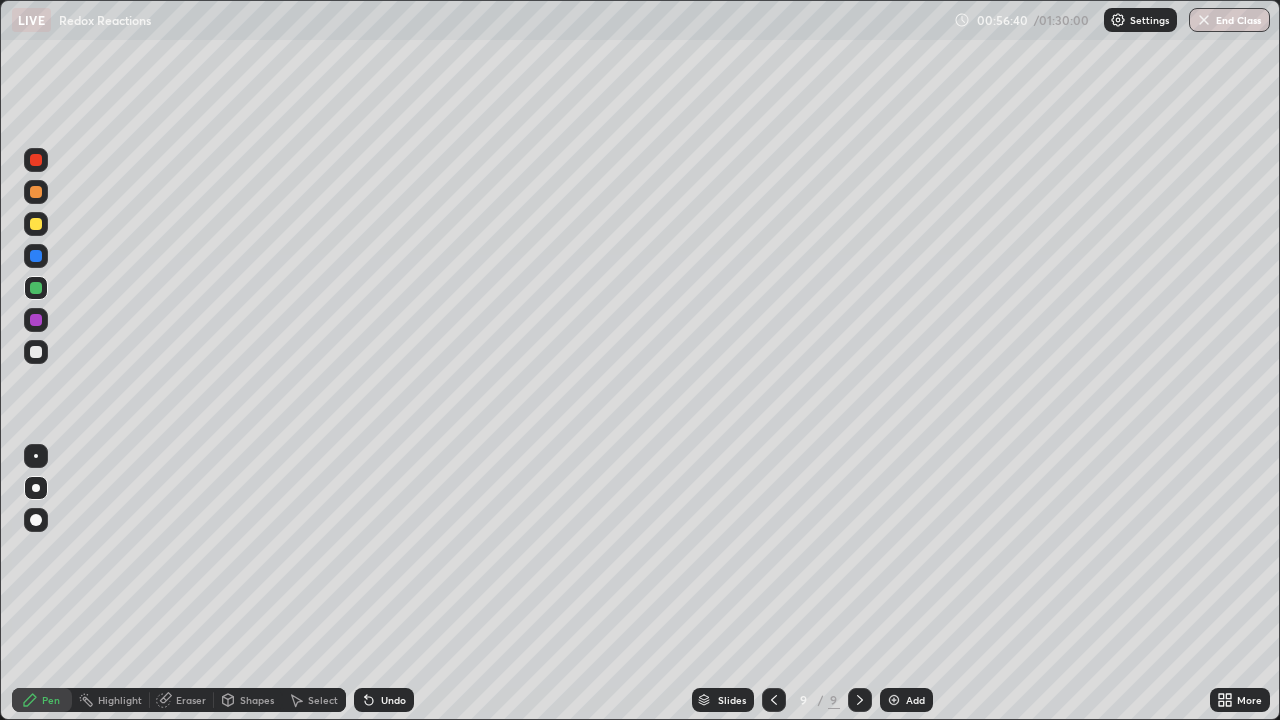 click on "Eraser" at bounding box center [191, 700] 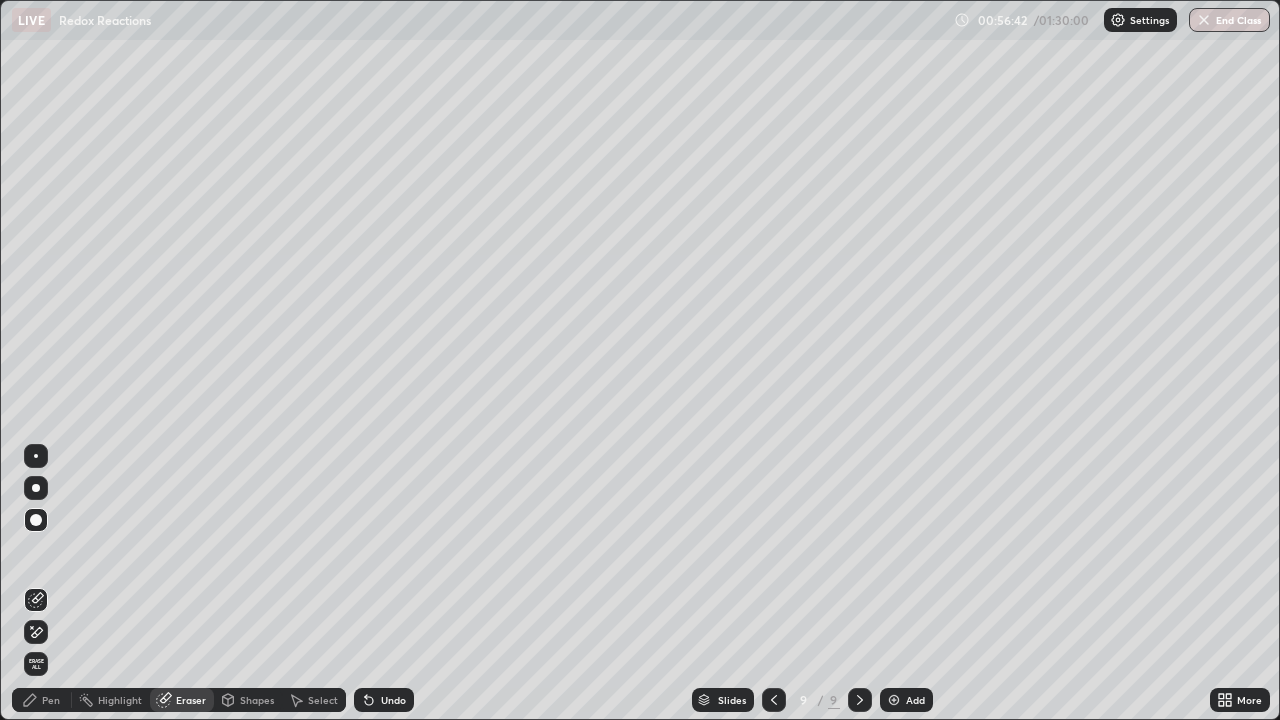 click on "Pen" at bounding box center (51, 700) 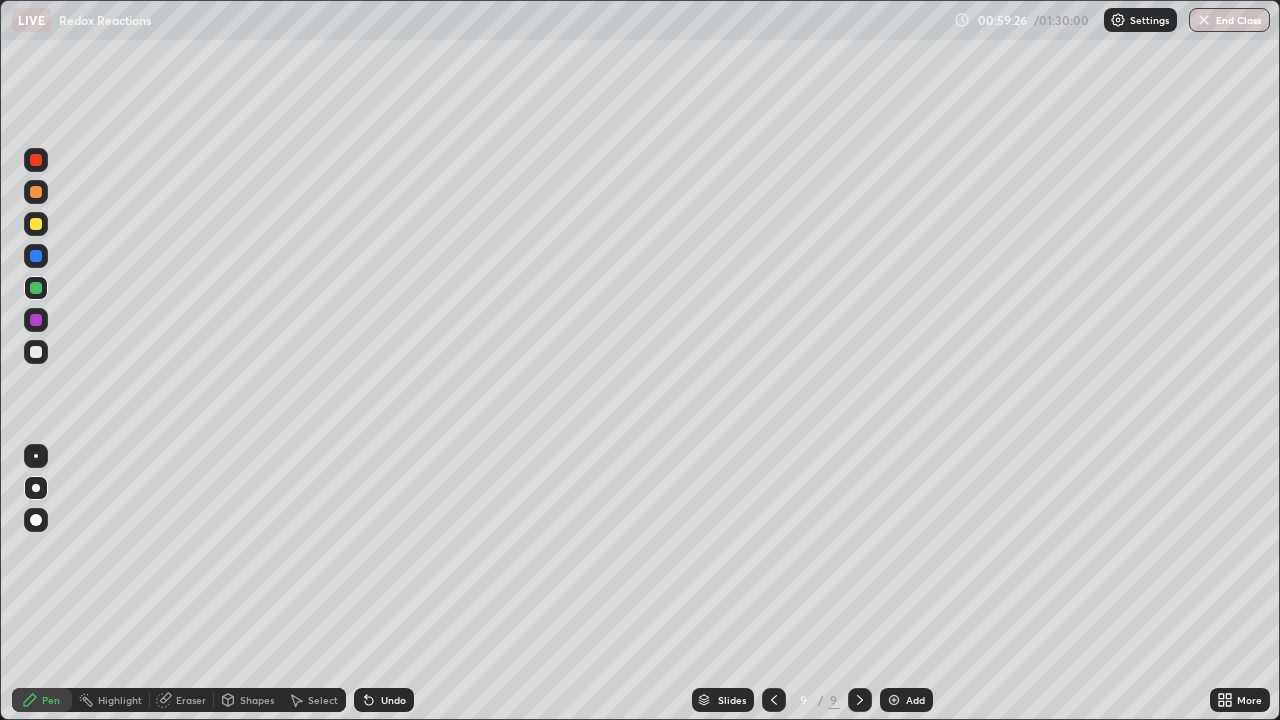 click on "Add" at bounding box center (906, 700) 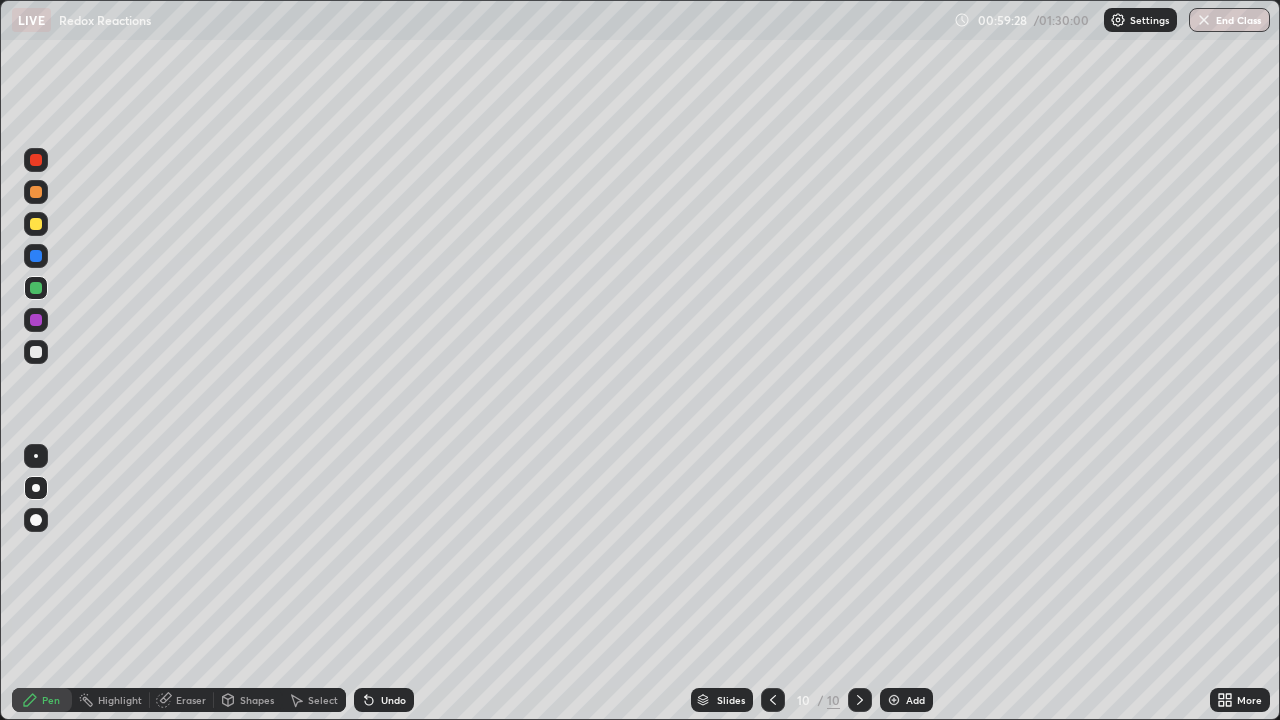 click at bounding box center [36, 224] 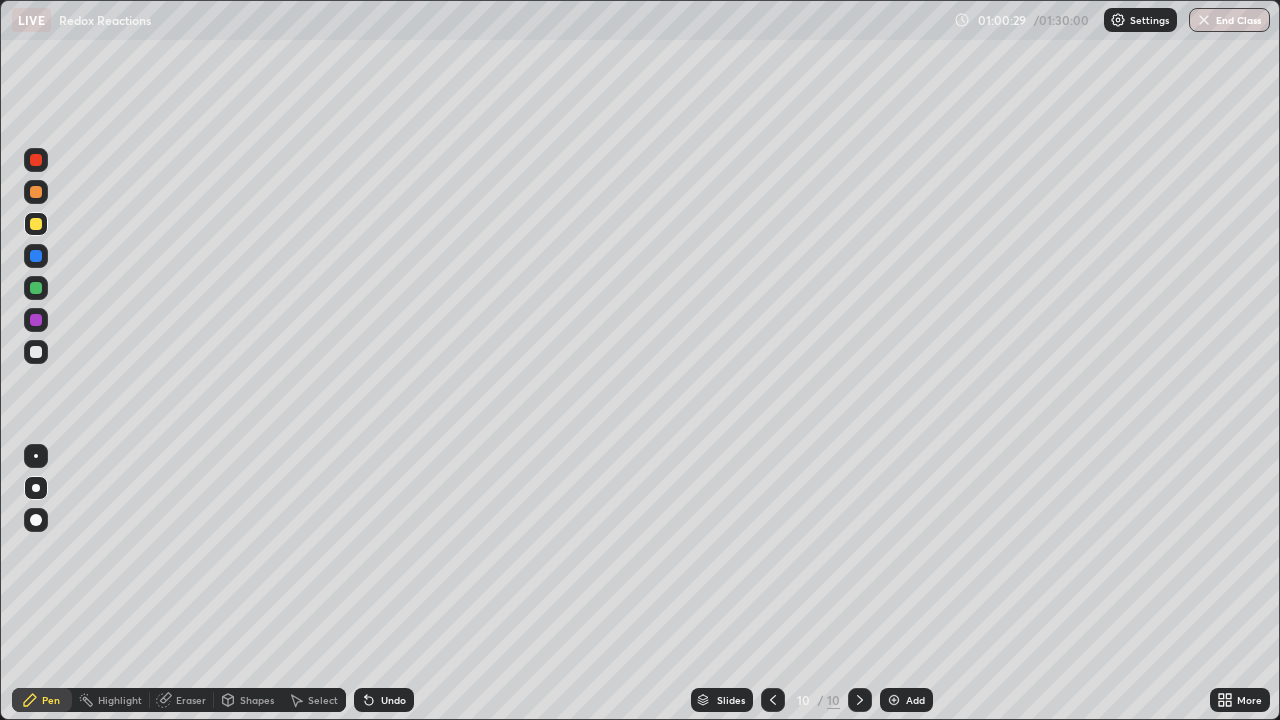 click at bounding box center (36, 288) 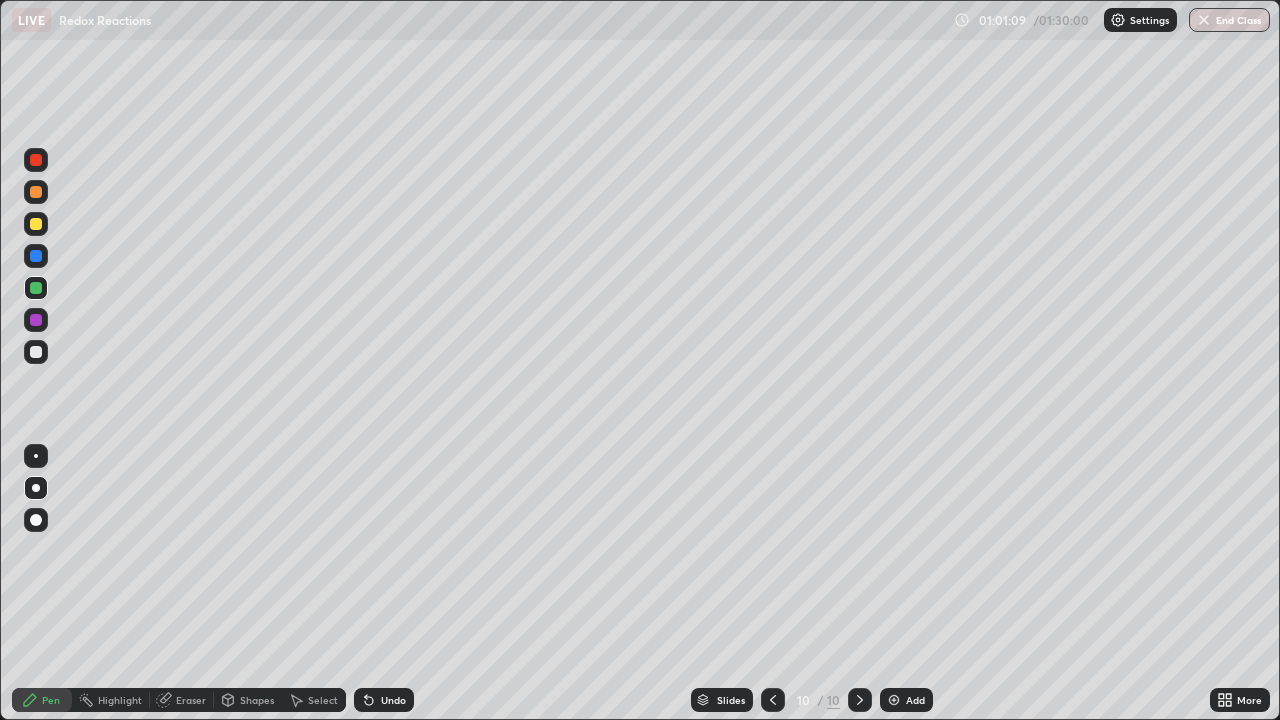 click on "Eraser" at bounding box center [191, 700] 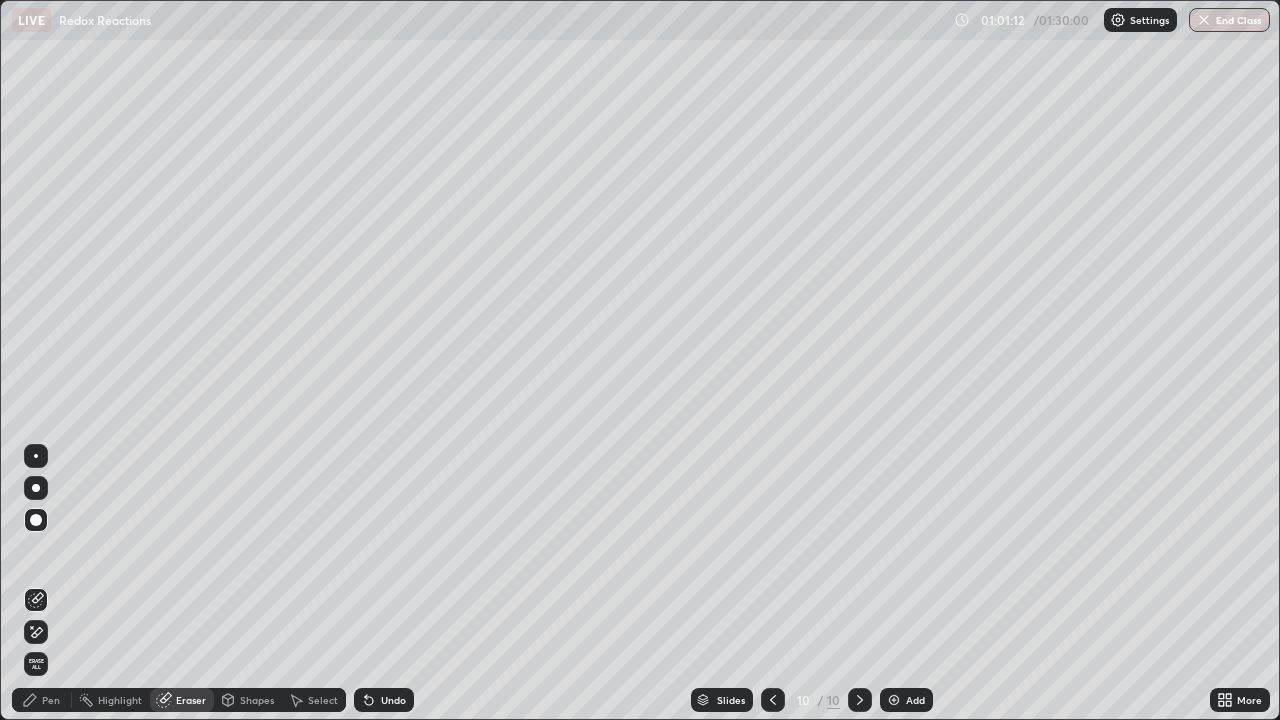 click on "Pen" at bounding box center (51, 700) 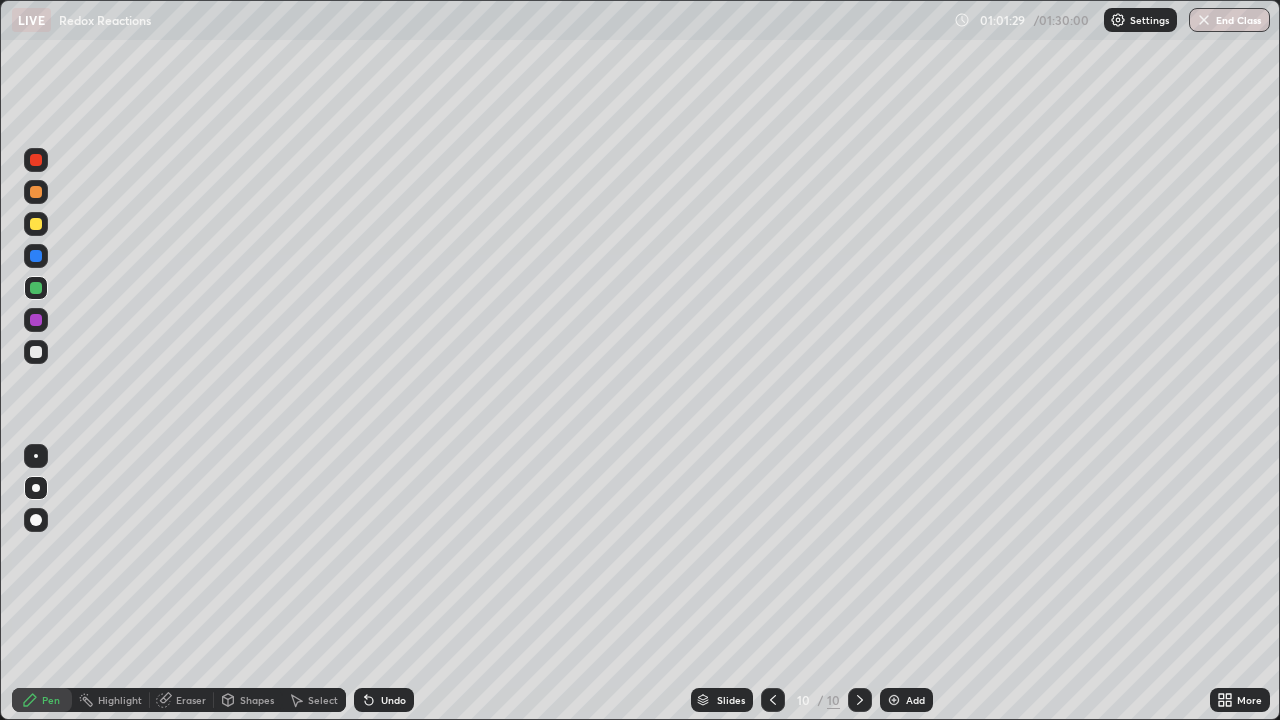 click at bounding box center (36, 320) 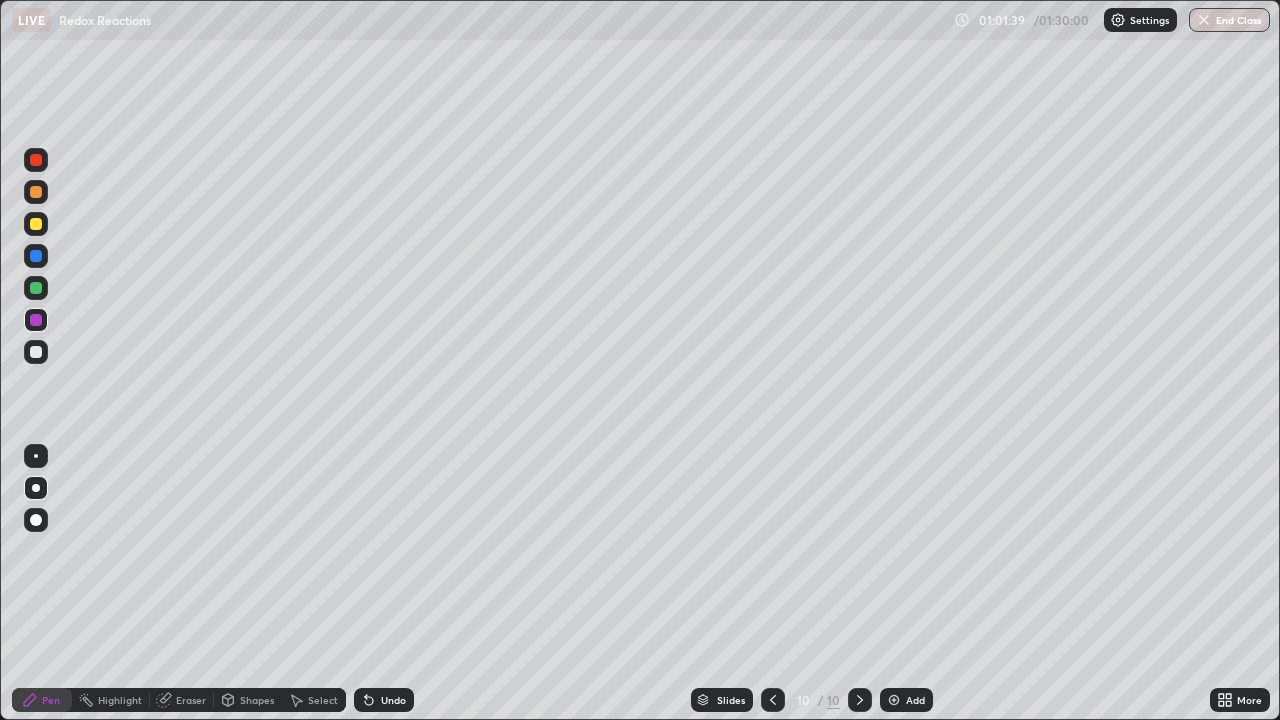 click at bounding box center (36, 352) 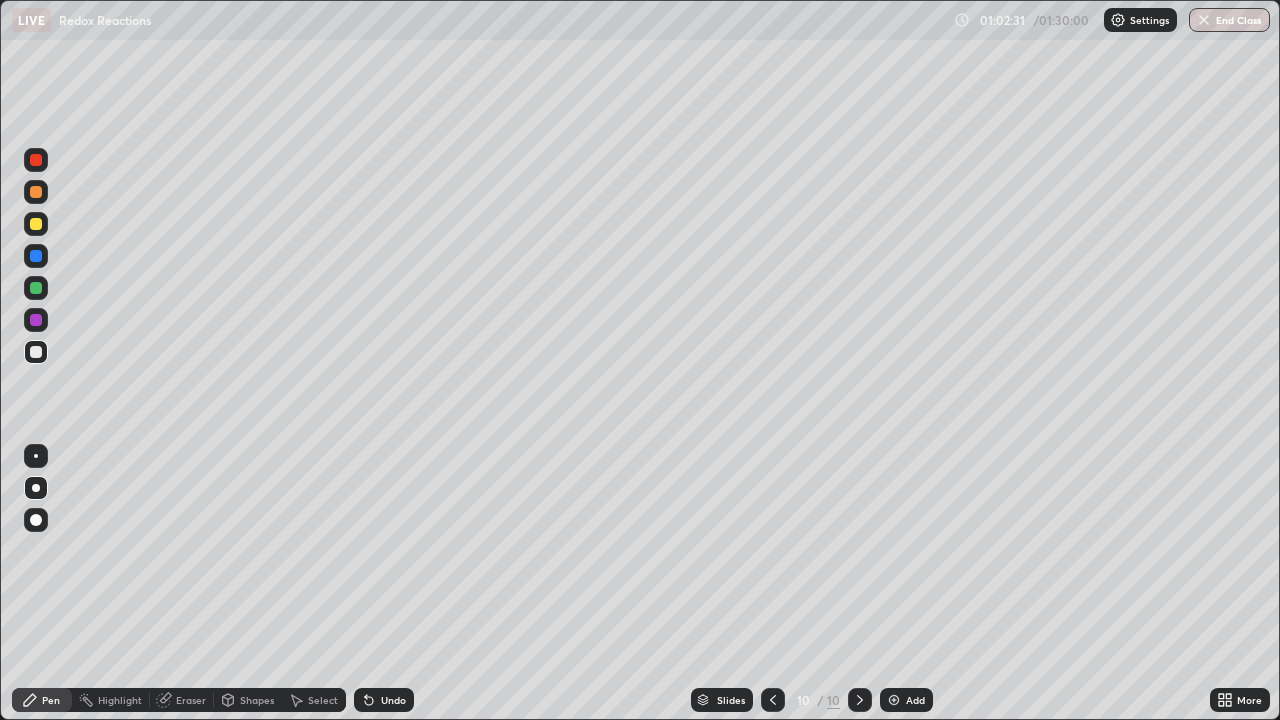 click at bounding box center [36, 224] 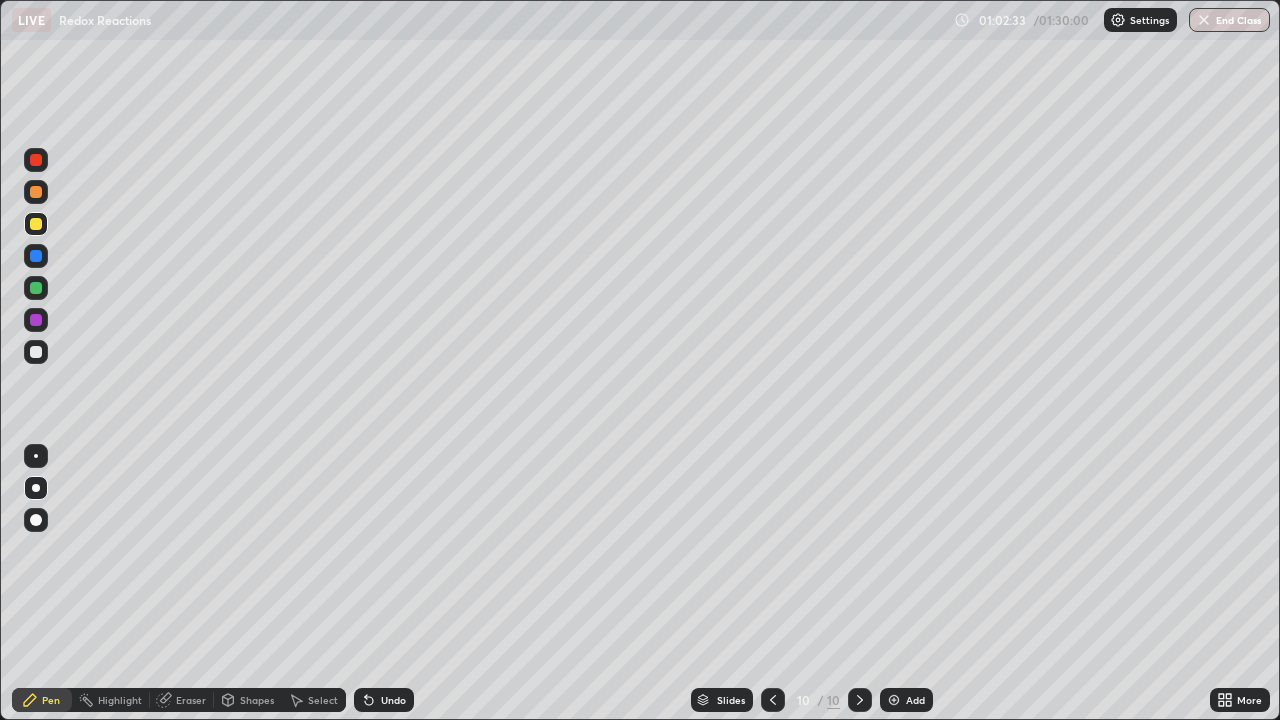 click at bounding box center [36, 160] 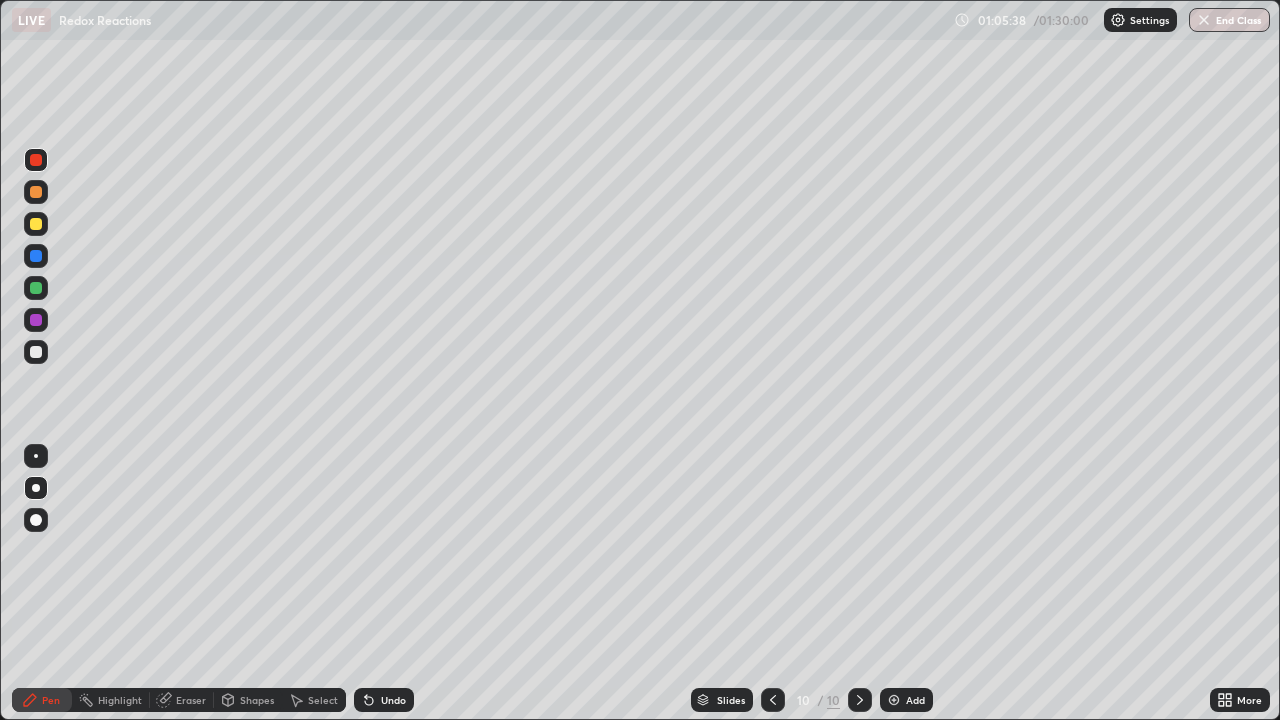 click on "Add" at bounding box center [915, 700] 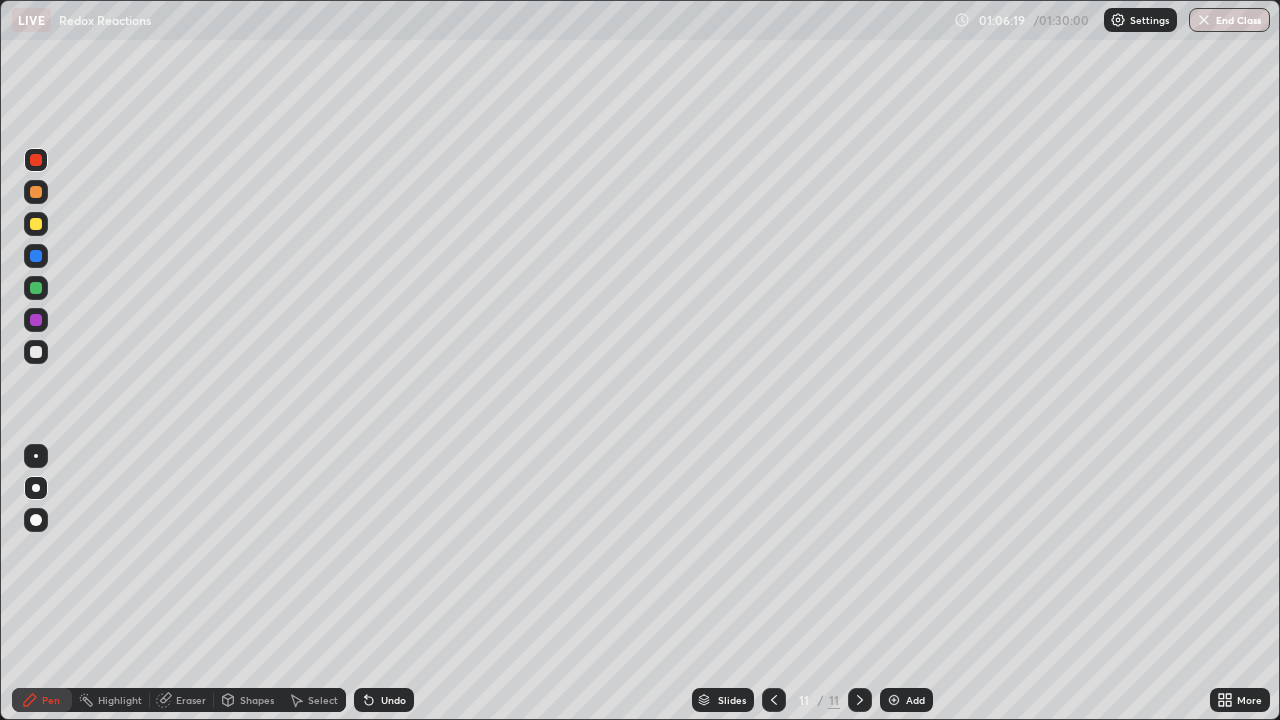click at bounding box center [36, 352] 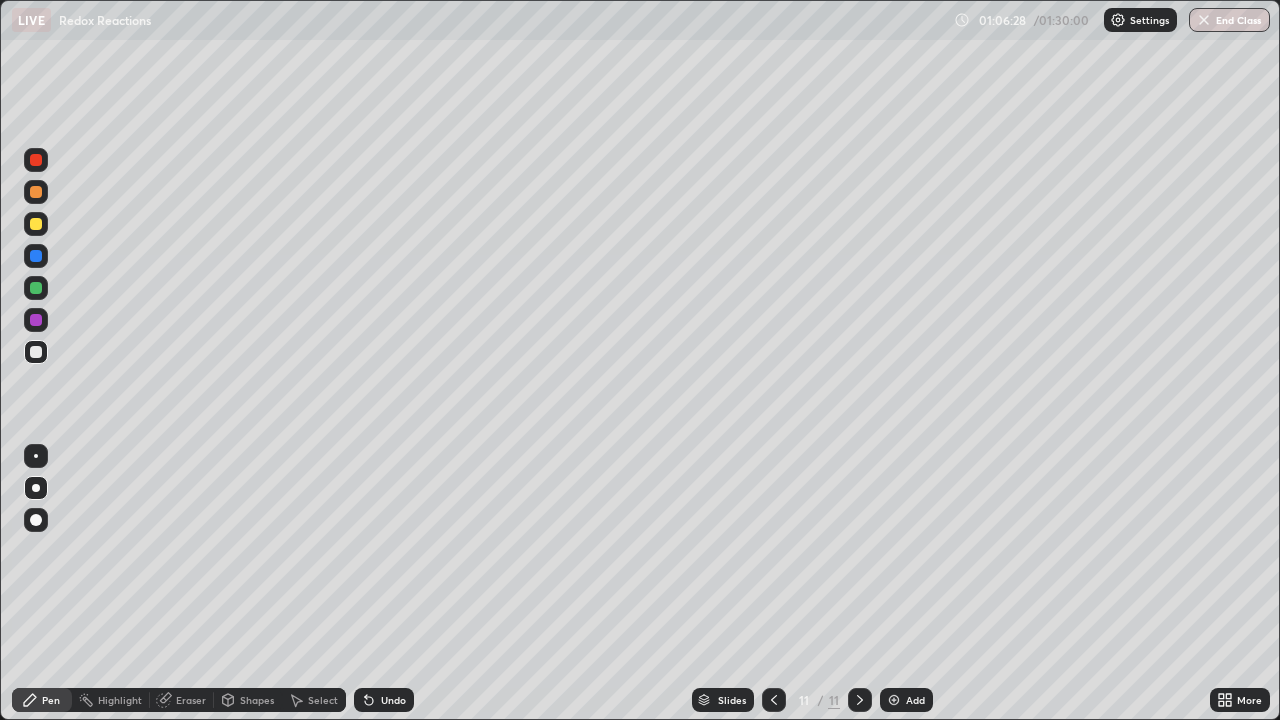 click on "Eraser" at bounding box center [191, 700] 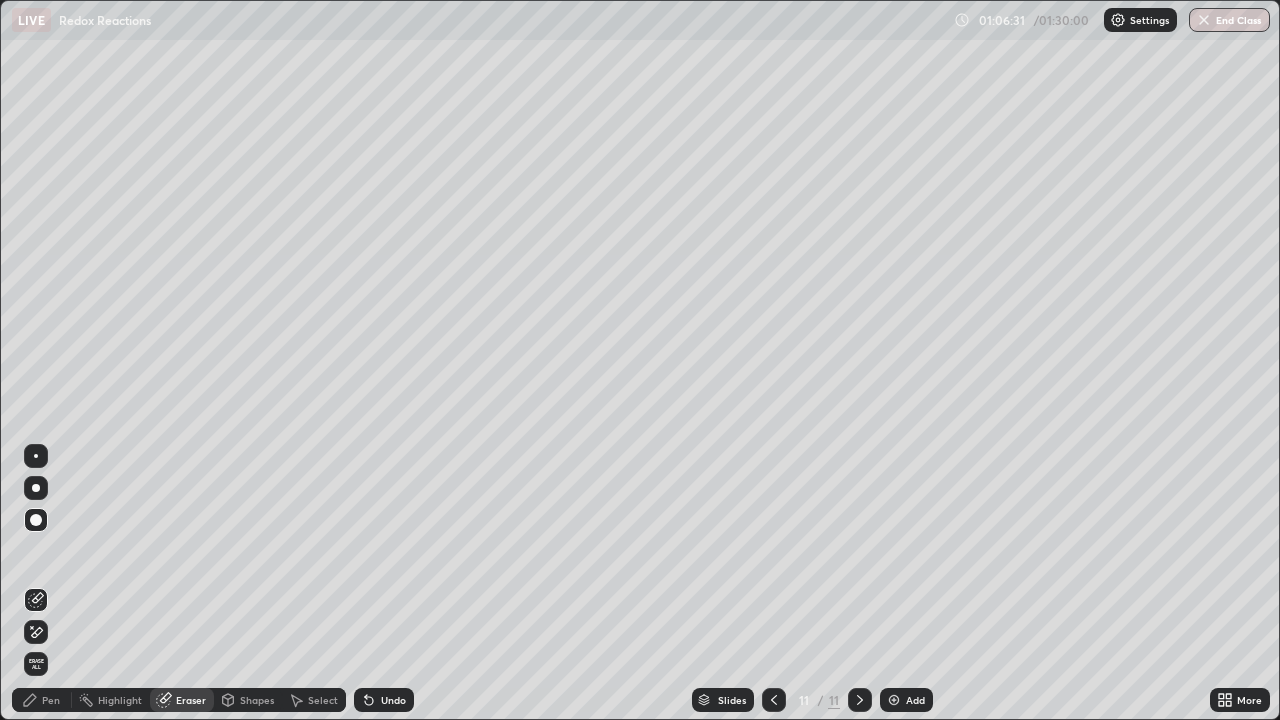 click on "Pen" at bounding box center (51, 700) 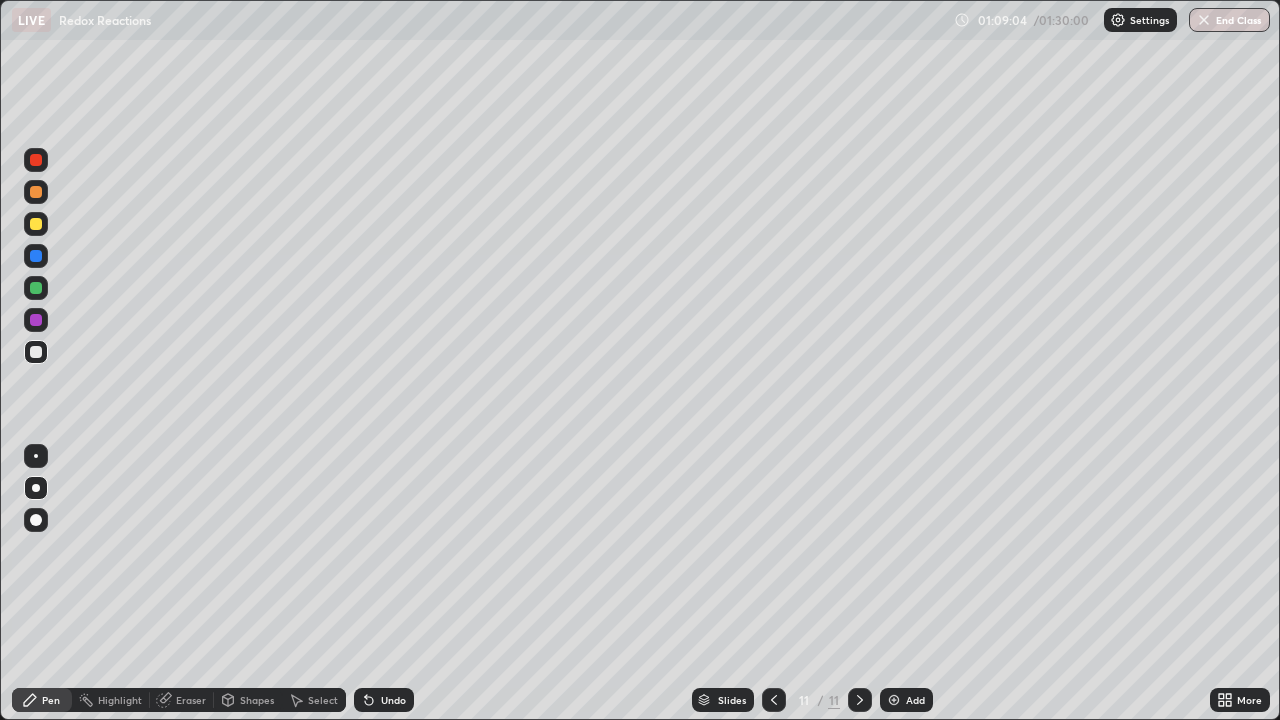 click on "Eraser" at bounding box center [191, 700] 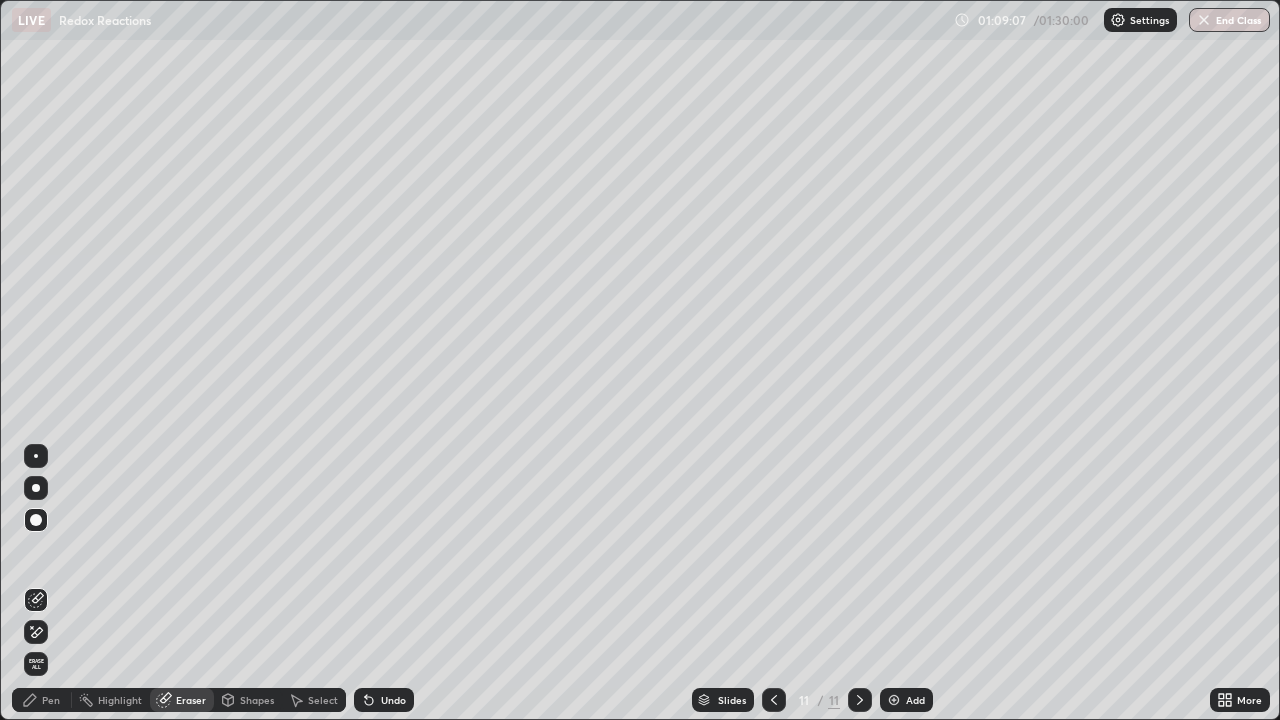 click on "Pen" at bounding box center [42, 700] 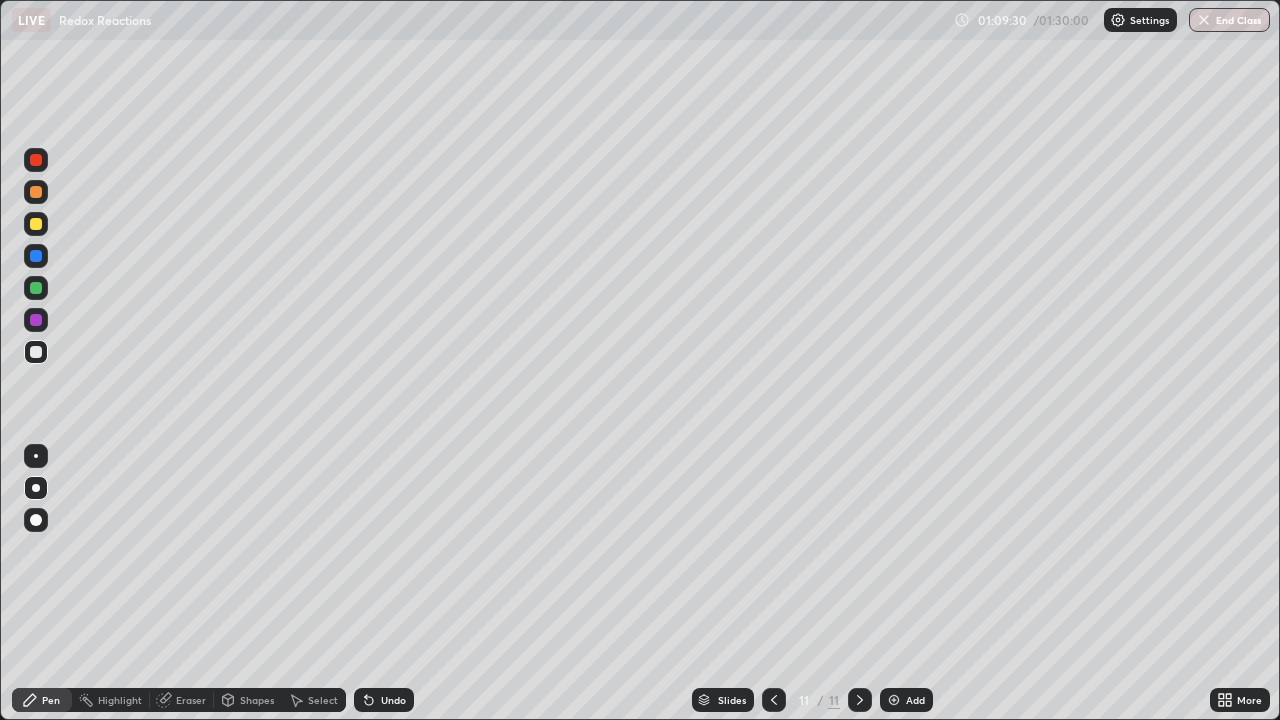 click at bounding box center (36, 224) 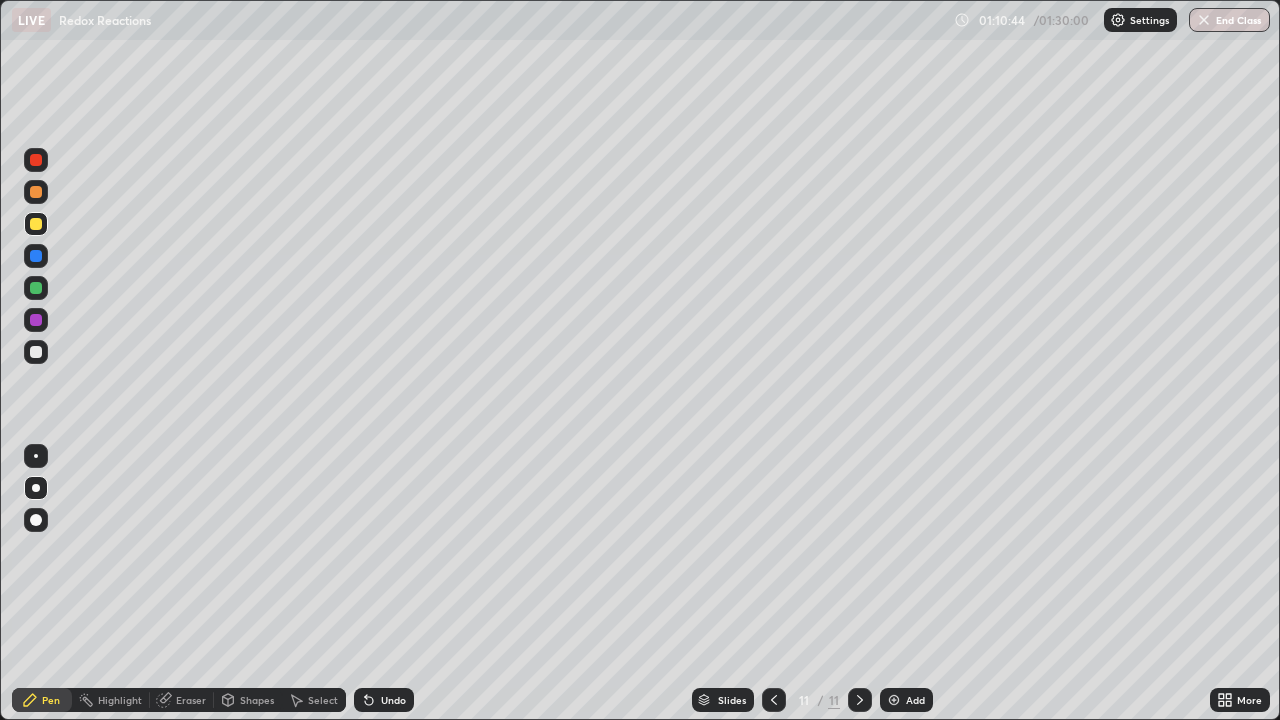 click at bounding box center (36, 256) 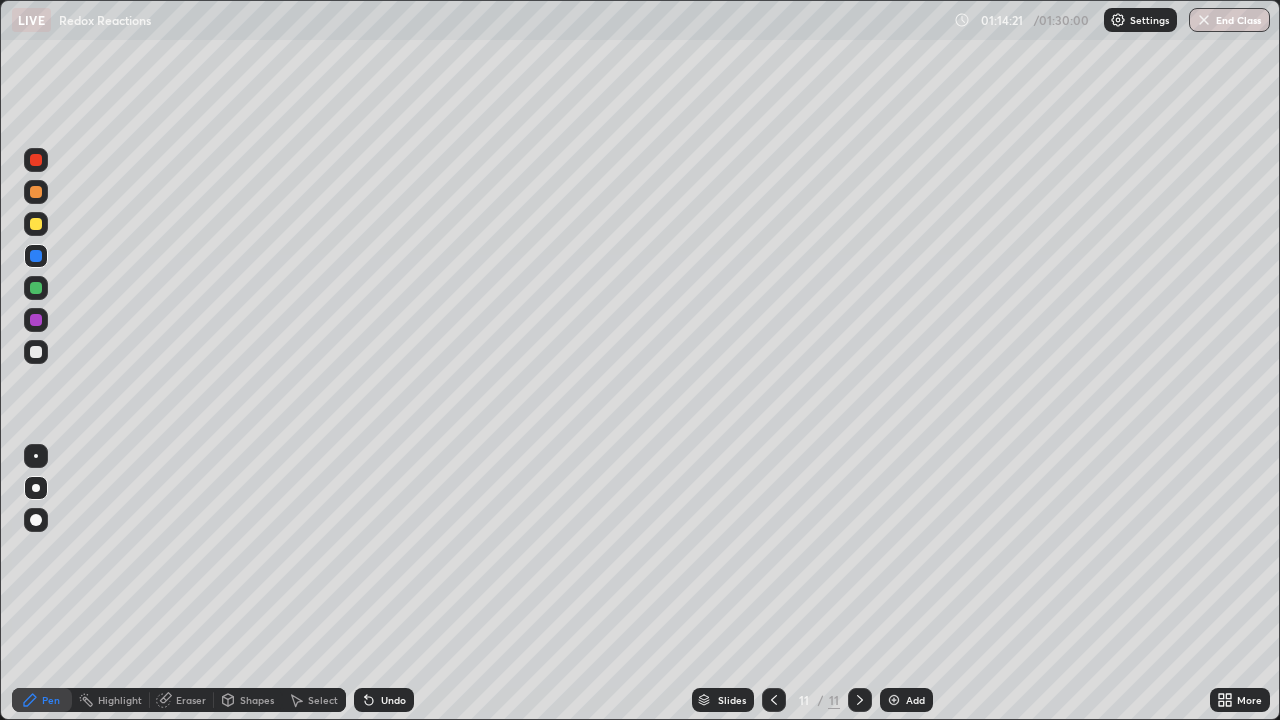 click on "Add" at bounding box center (915, 700) 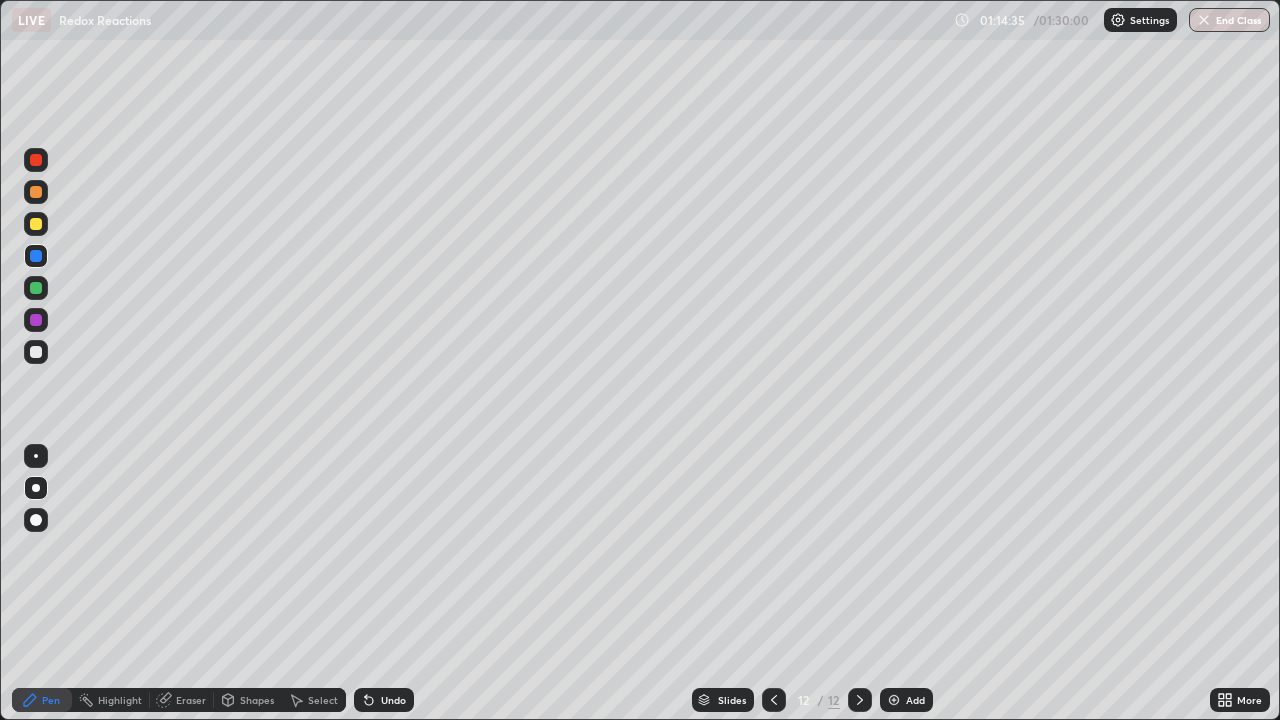 click 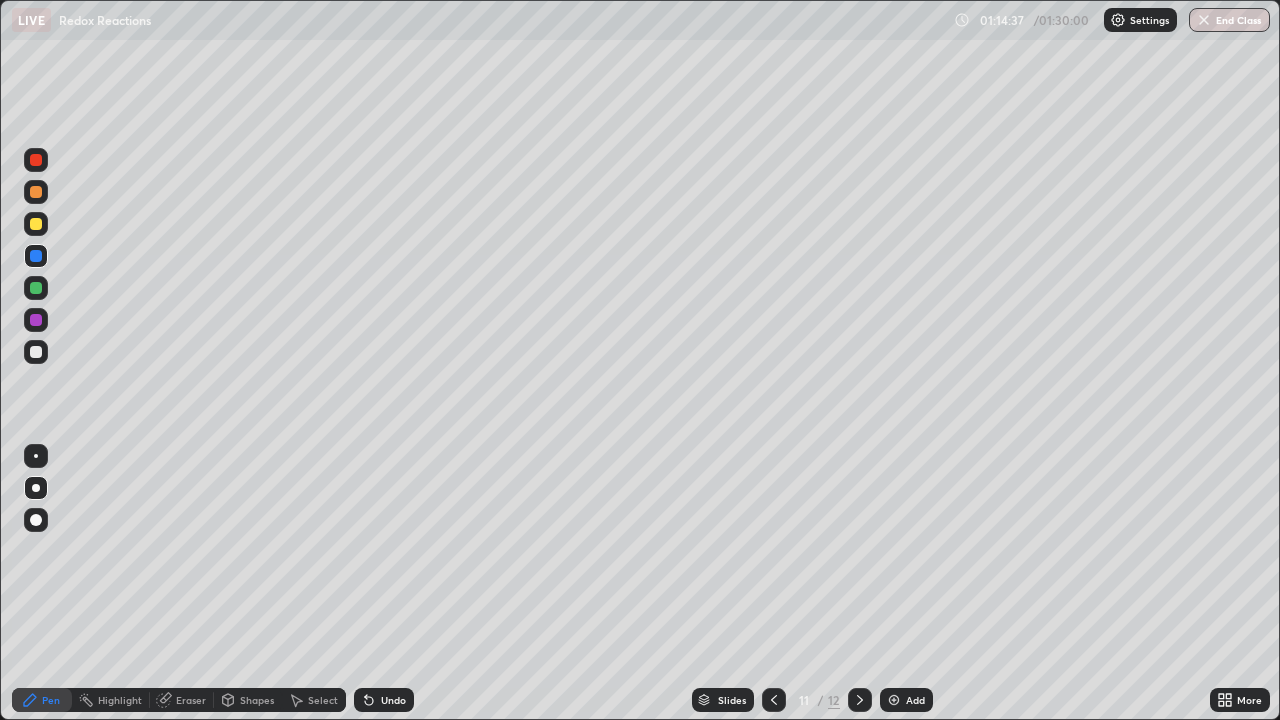 click at bounding box center [36, 224] 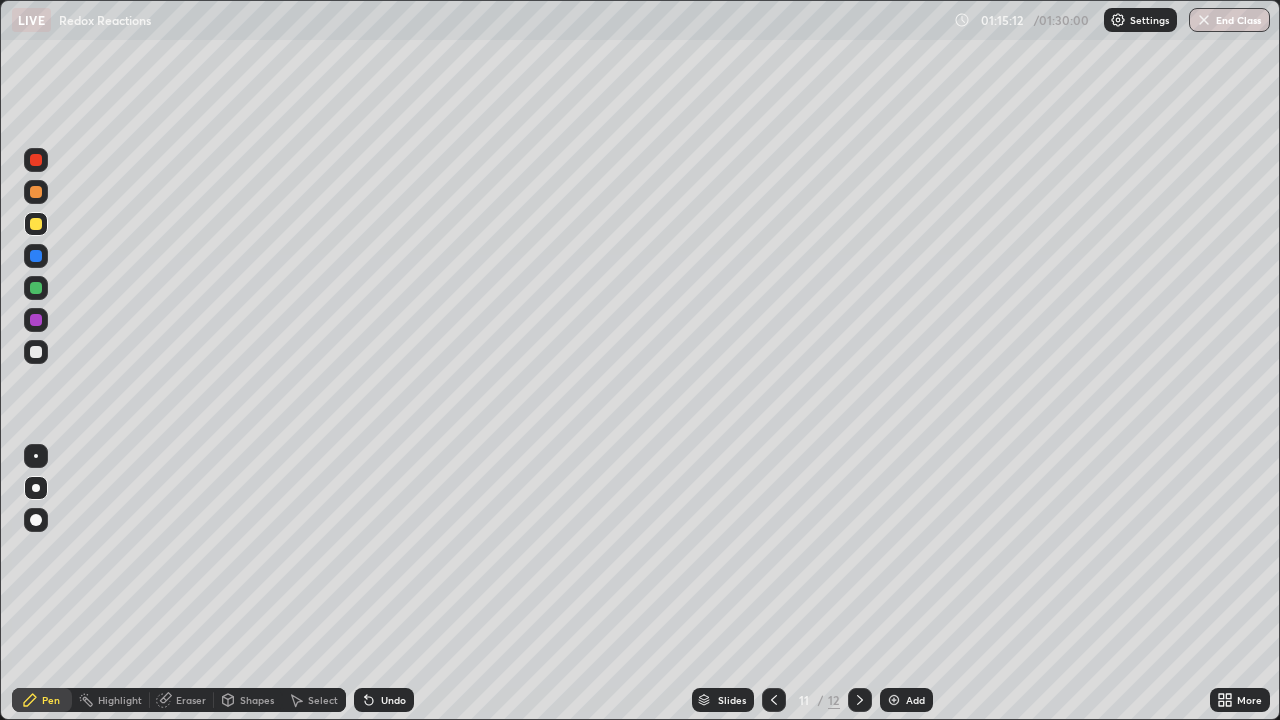 click at bounding box center [36, 160] 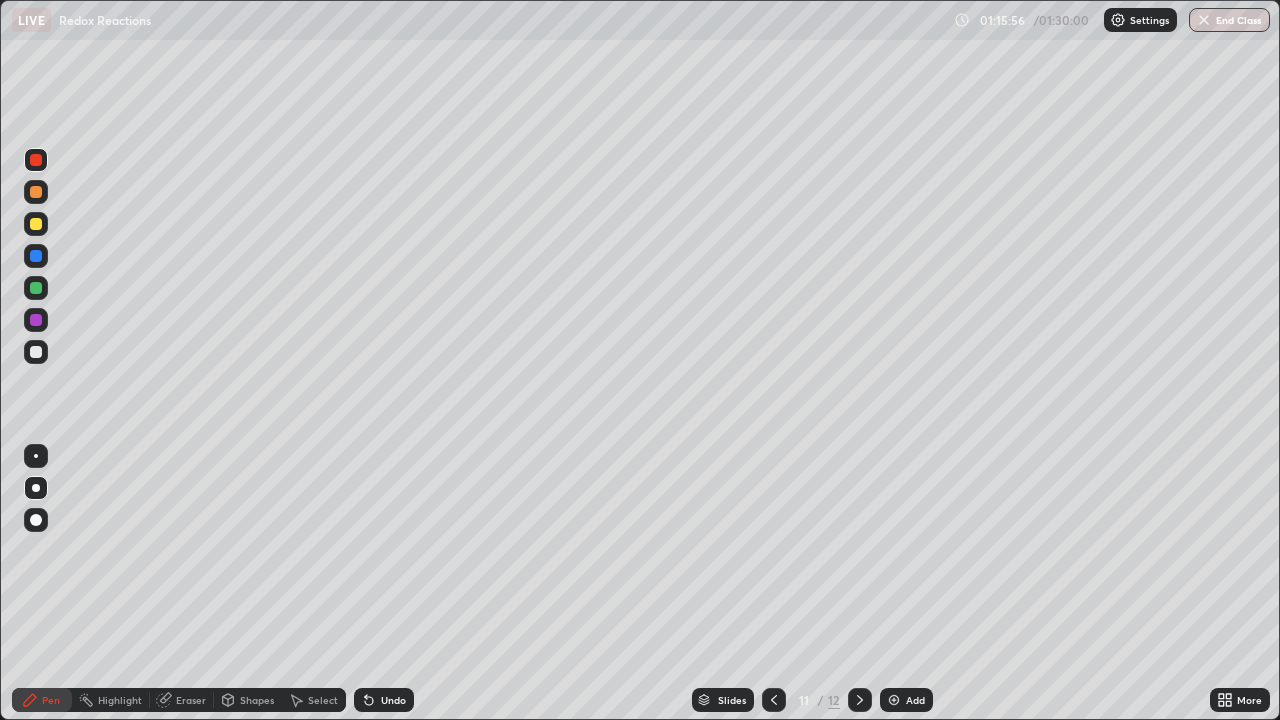 click 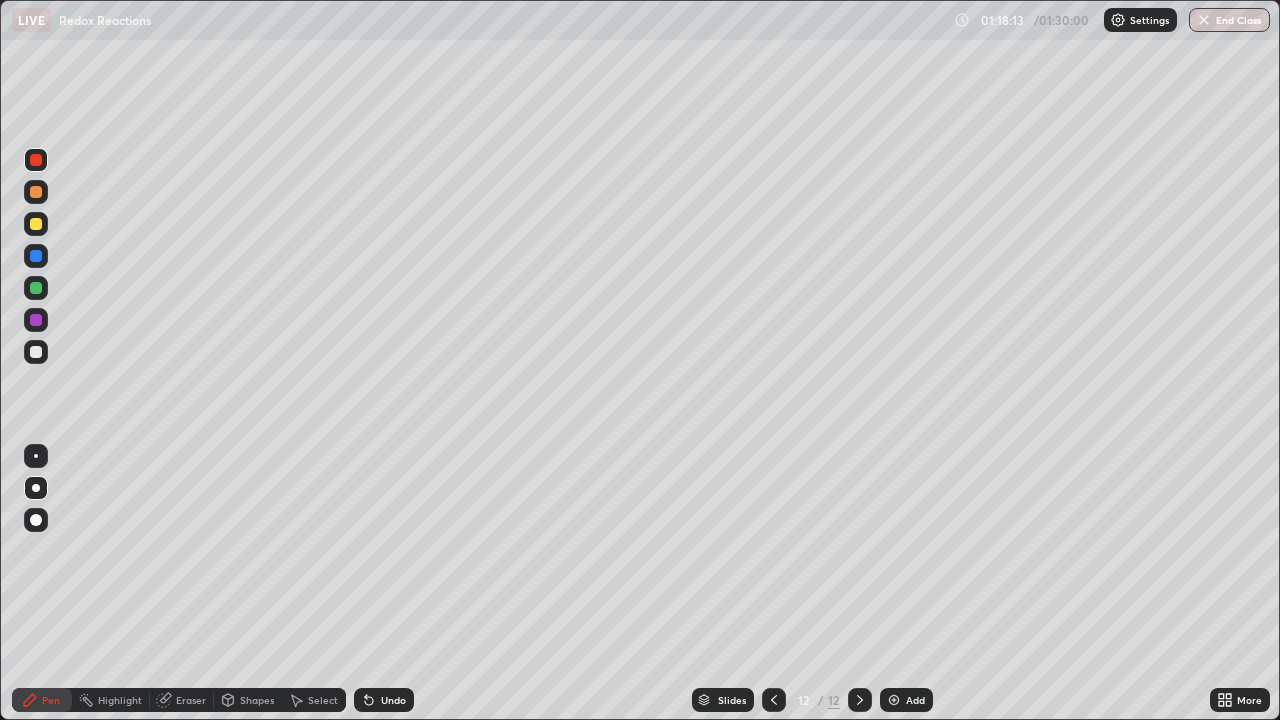 click at bounding box center [36, 352] 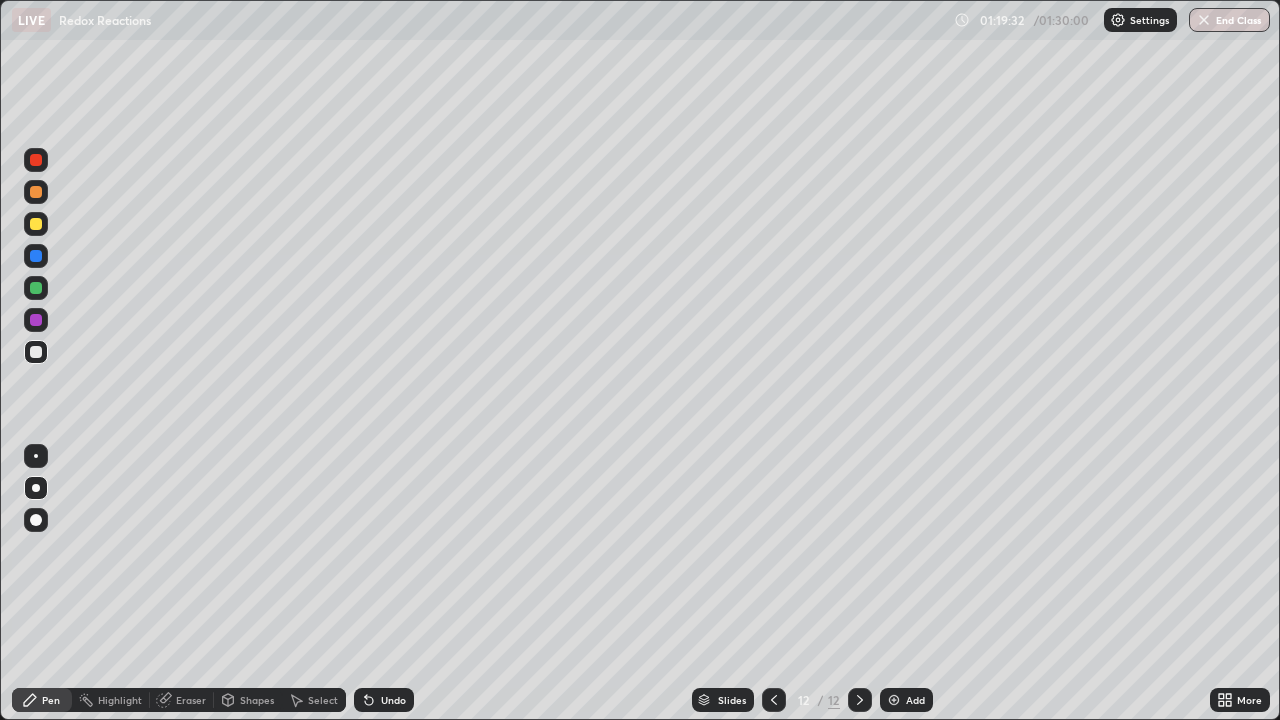 click at bounding box center [36, 320] 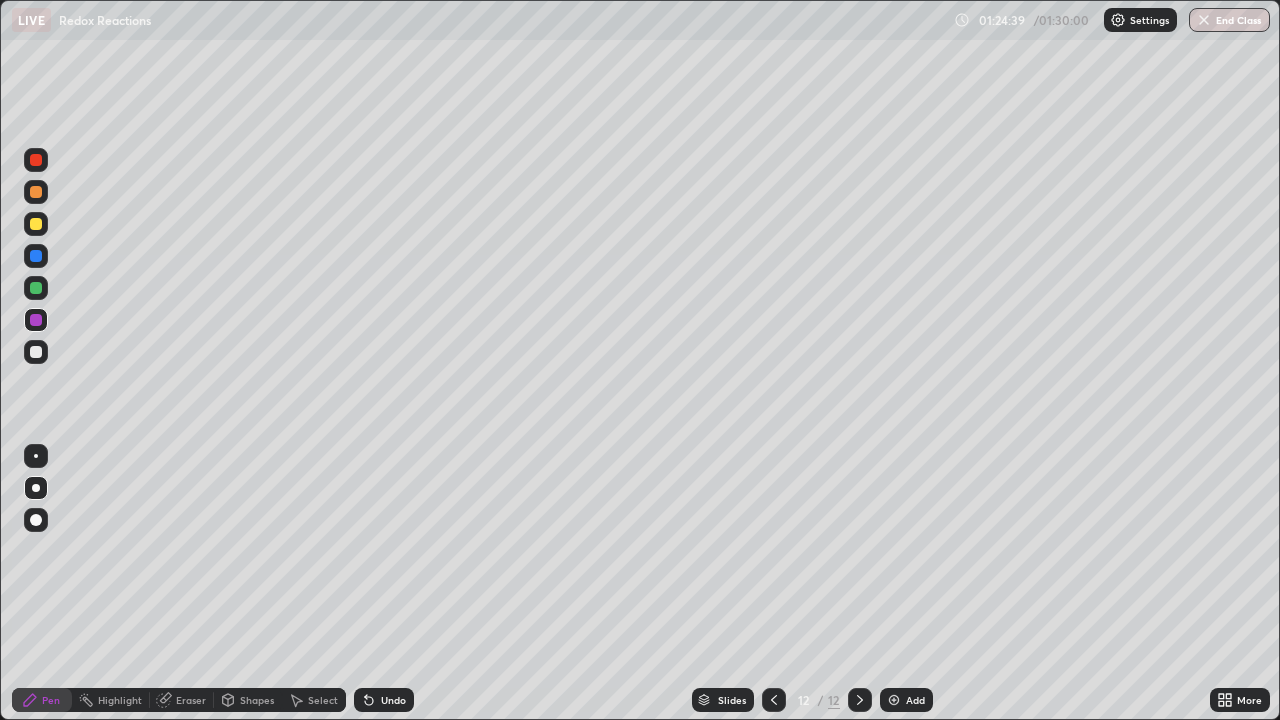 click on "More" at bounding box center (1249, 700) 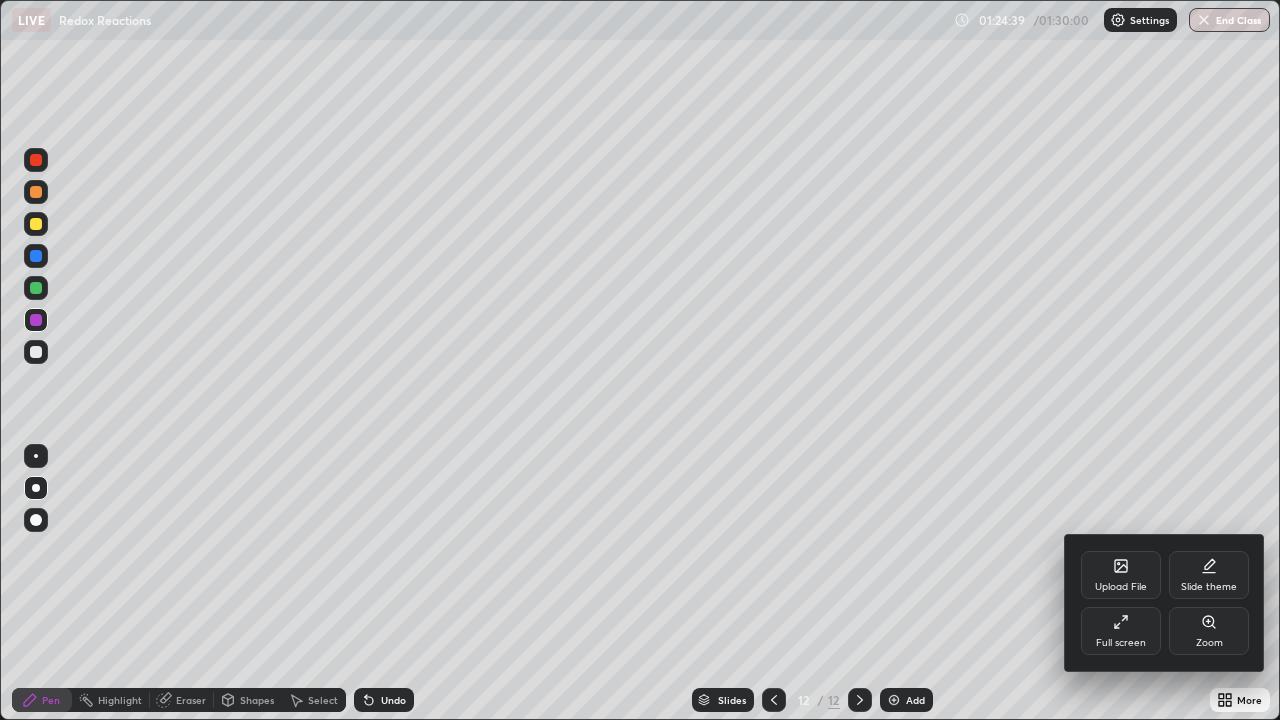 click on "Full screen" at bounding box center (1121, 631) 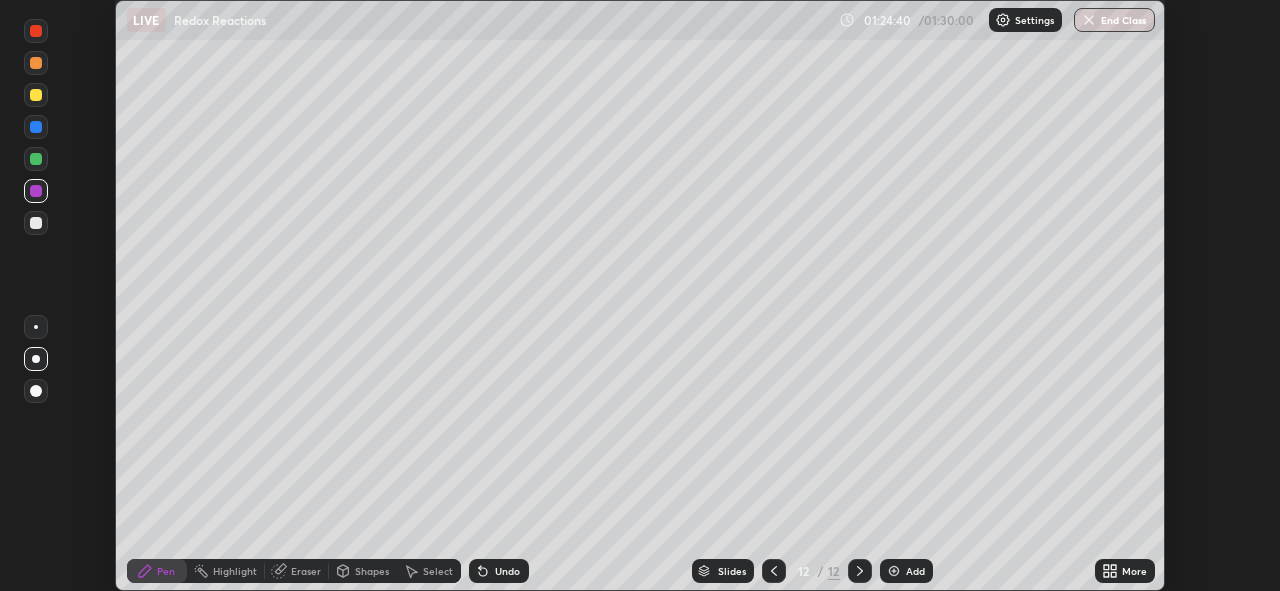 scroll, scrollTop: 591, scrollLeft: 1280, axis: both 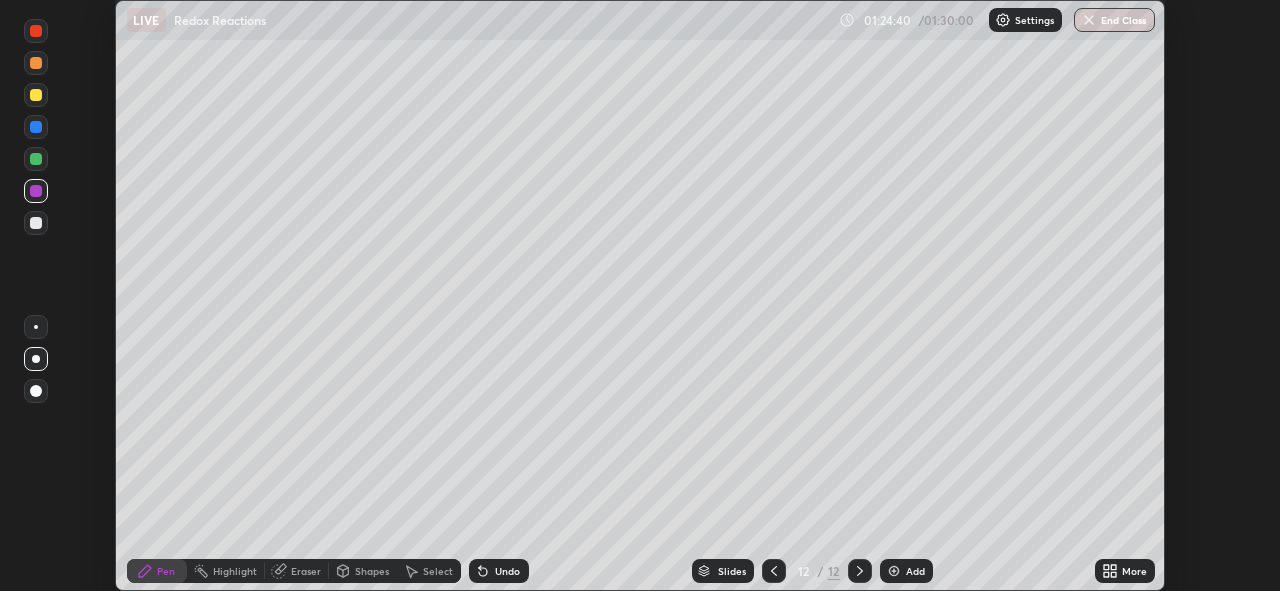 click on "End Class" at bounding box center (1114, 20) 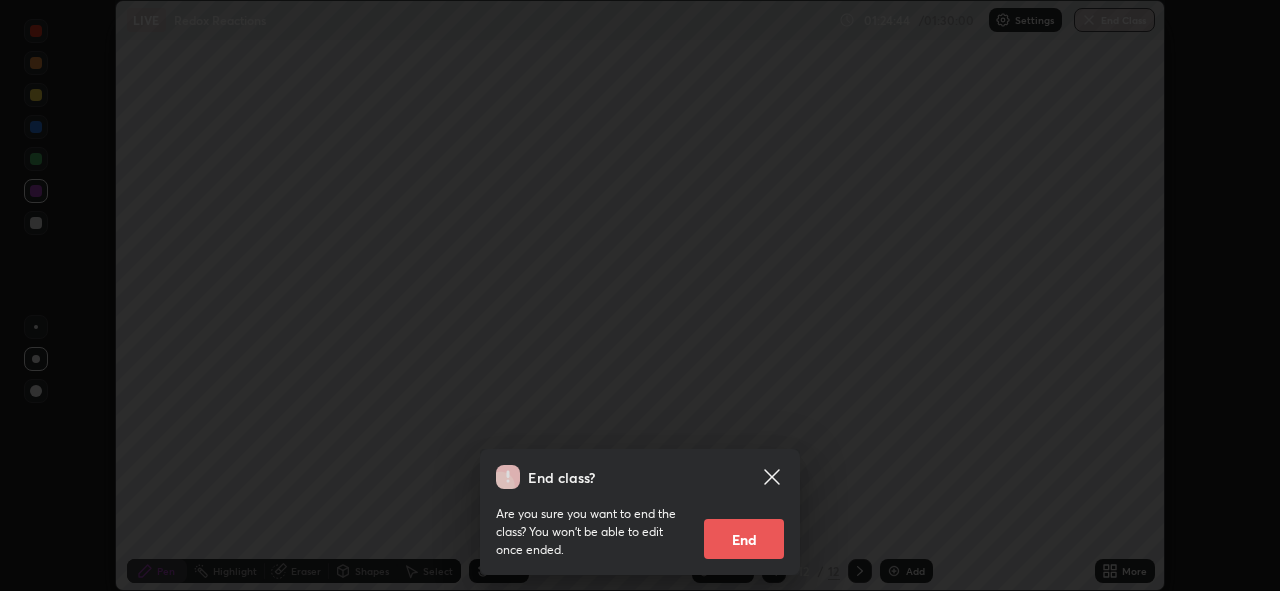 click on "End" at bounding box center (744, 539) 